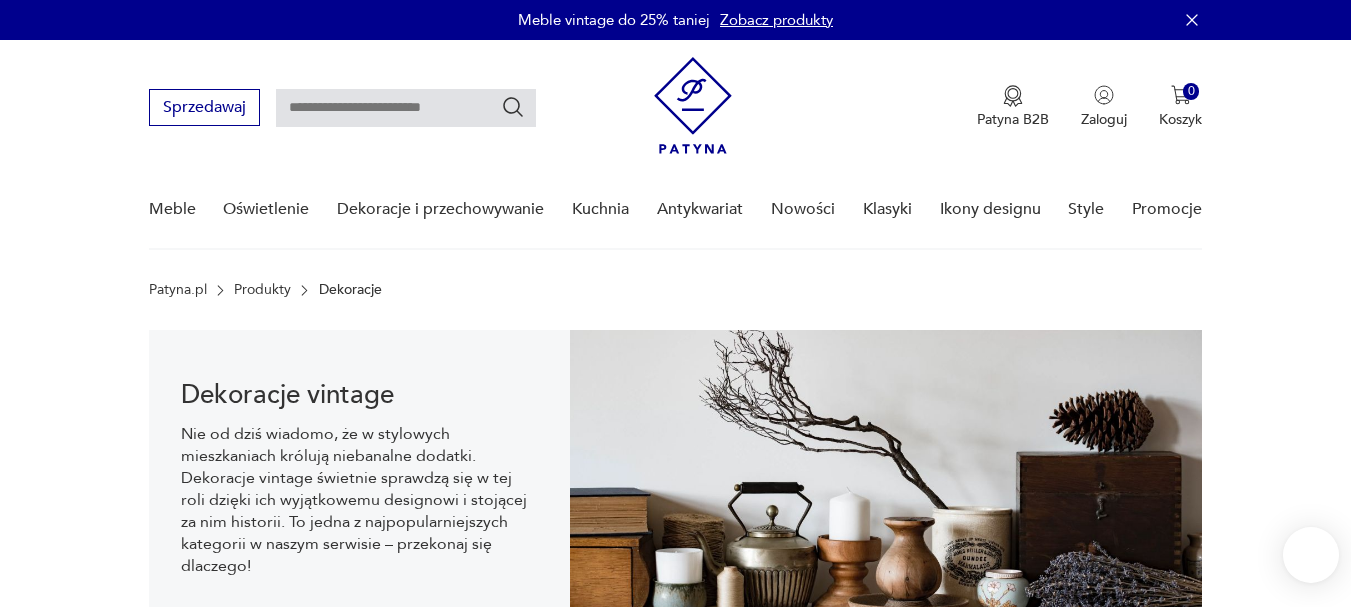 scroll, scrollTop: 29, scrollLeft: 0, axis: vertical 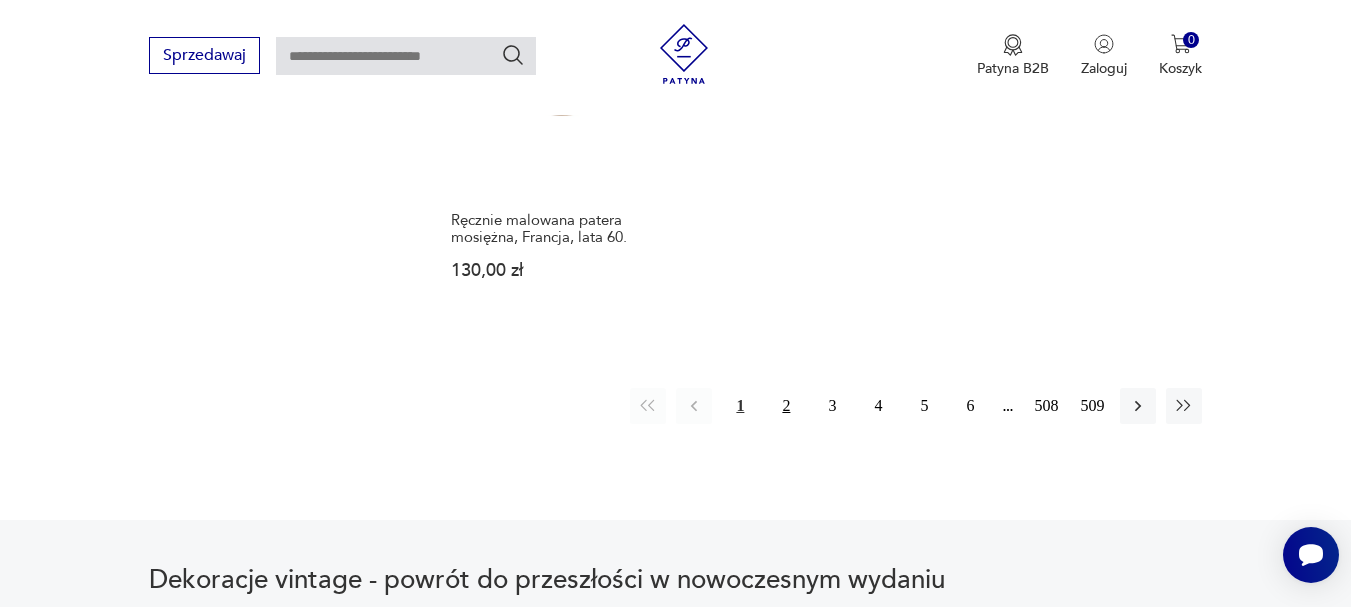 click on "2" at bounding box center (786, 406) 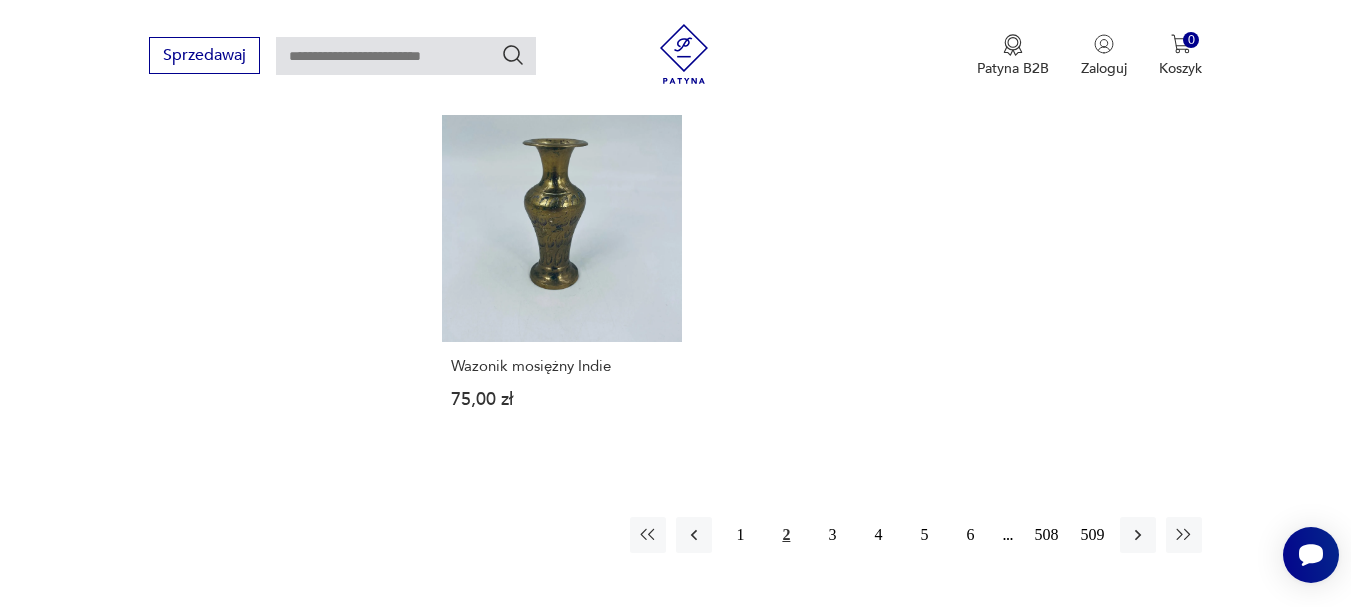 scroll, scrollTop: 2811, scrollLeft: 0, axis: vertical 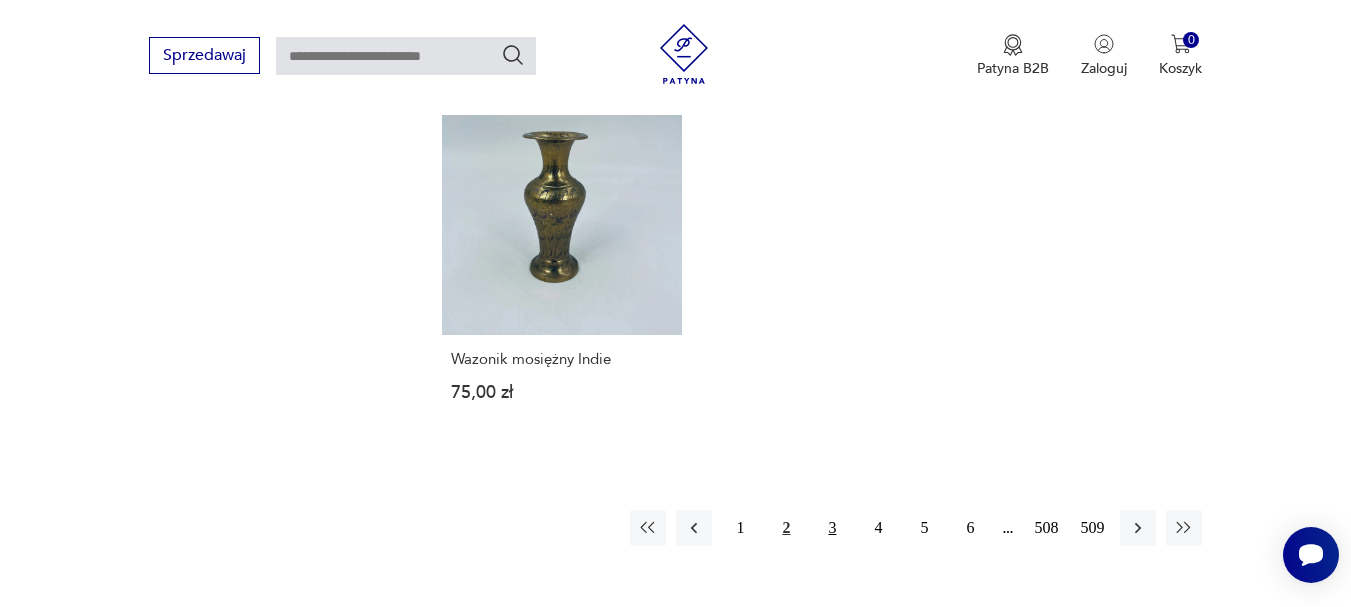 click on "3" at bounding box center (832, 528) 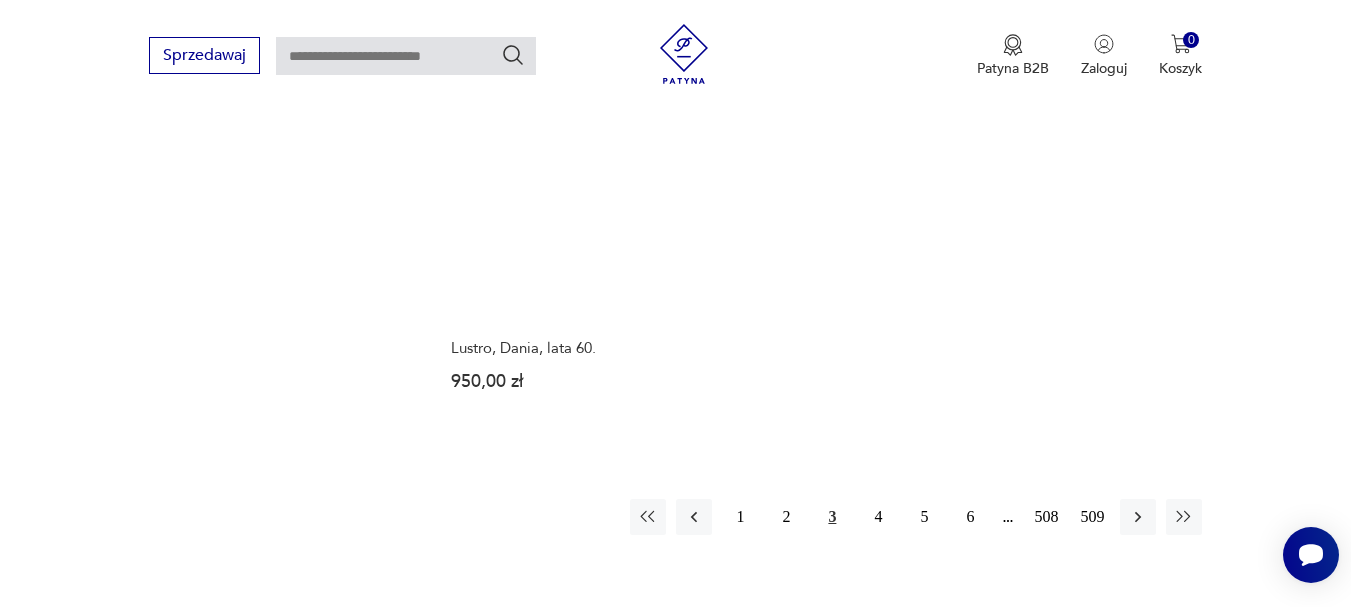 scroll, scrollTop: 2851, scrollLeft: 0, axis: vertical 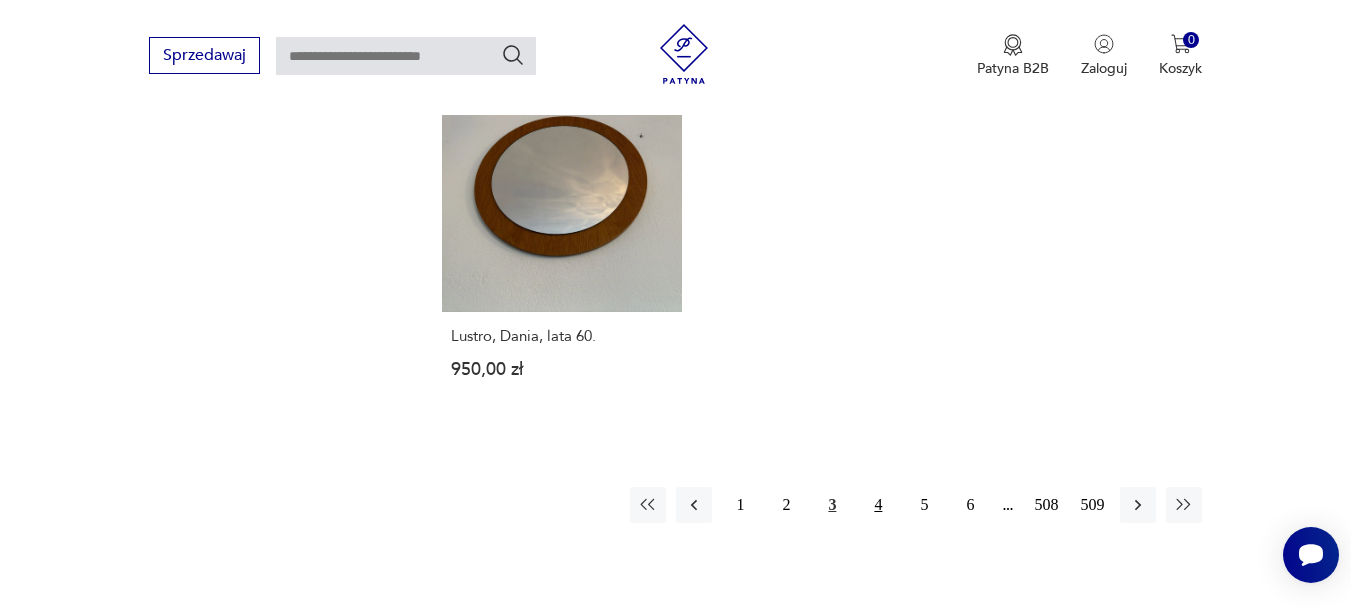 click on "4" at bounding box center [878, 505] 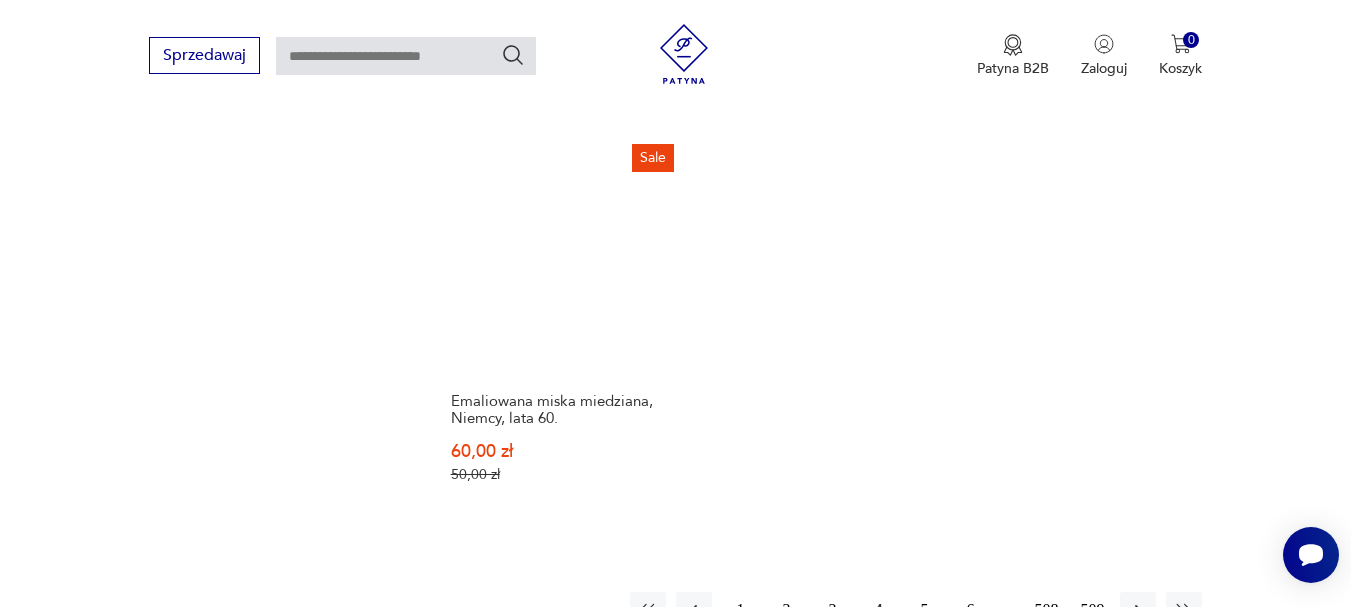 scroll, scrollTop: 2811, scrollLeft: 0, axis: vertical 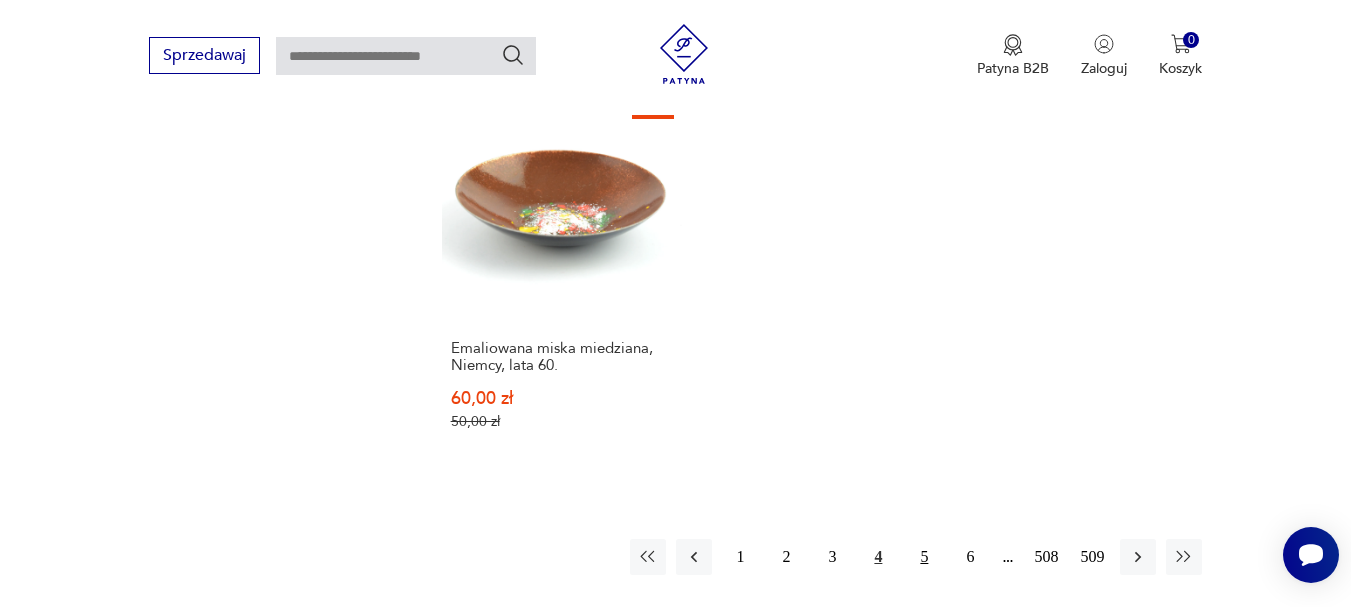 click on "5" at bounding box center [924, 557] 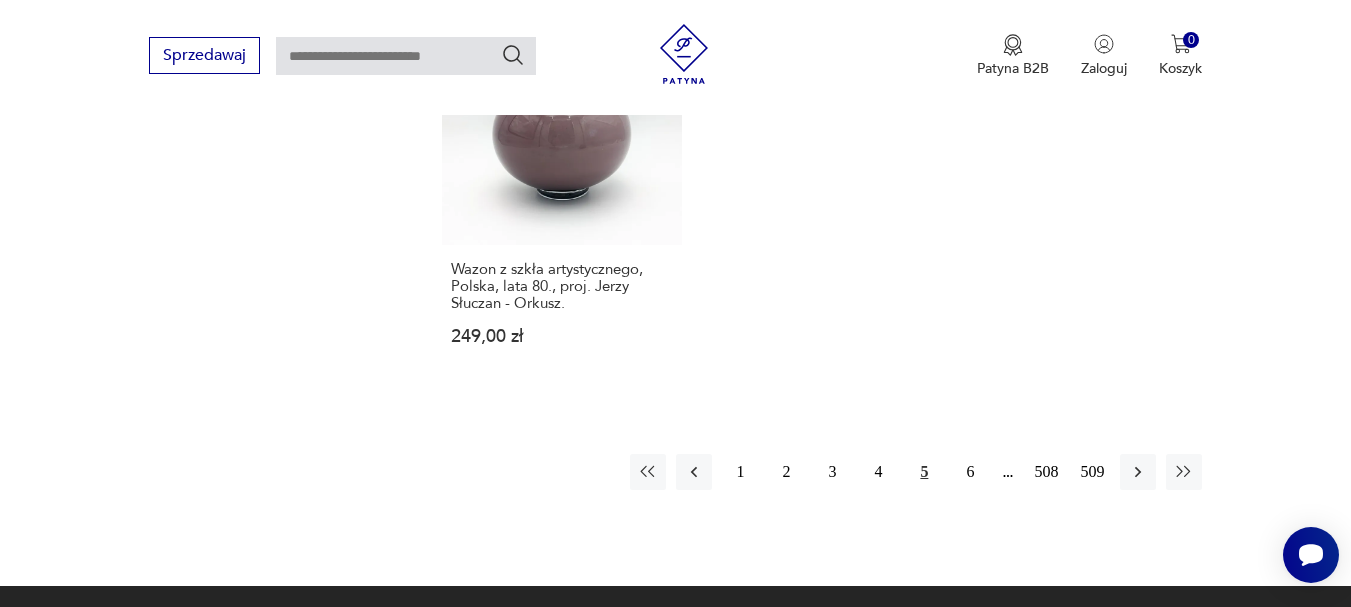 scroll, scrollTop: 2931, scrollLeft: 0, axis: vertical 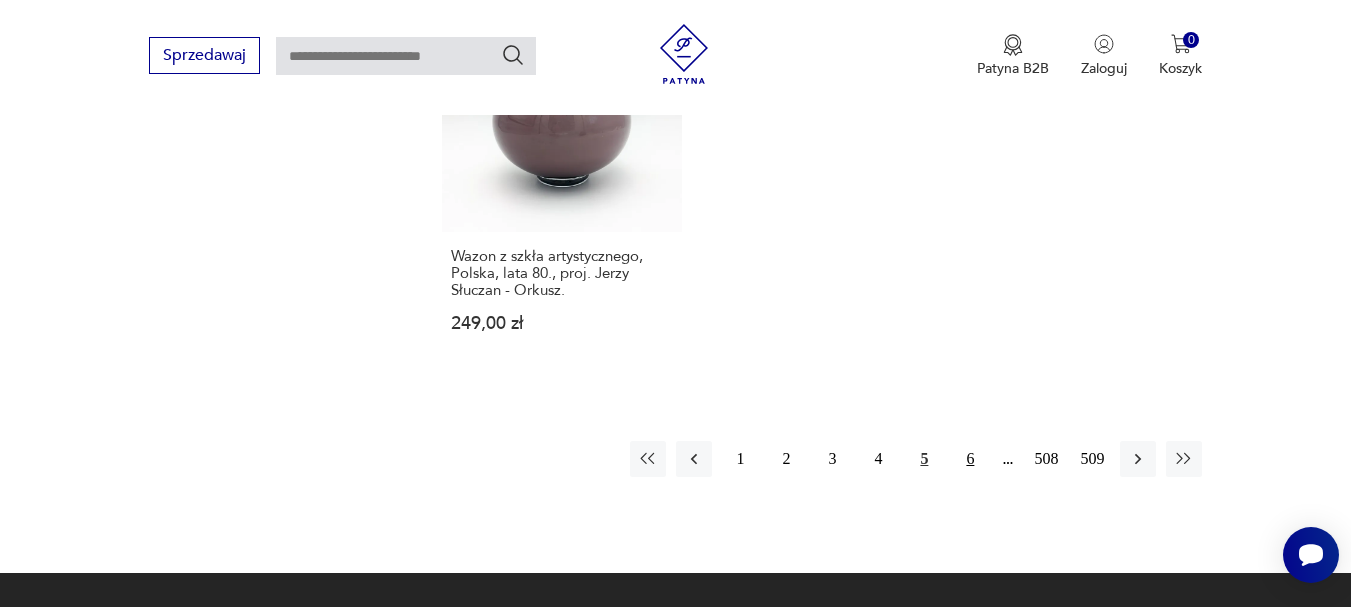 click on "6" at bounding box center (970, 459) 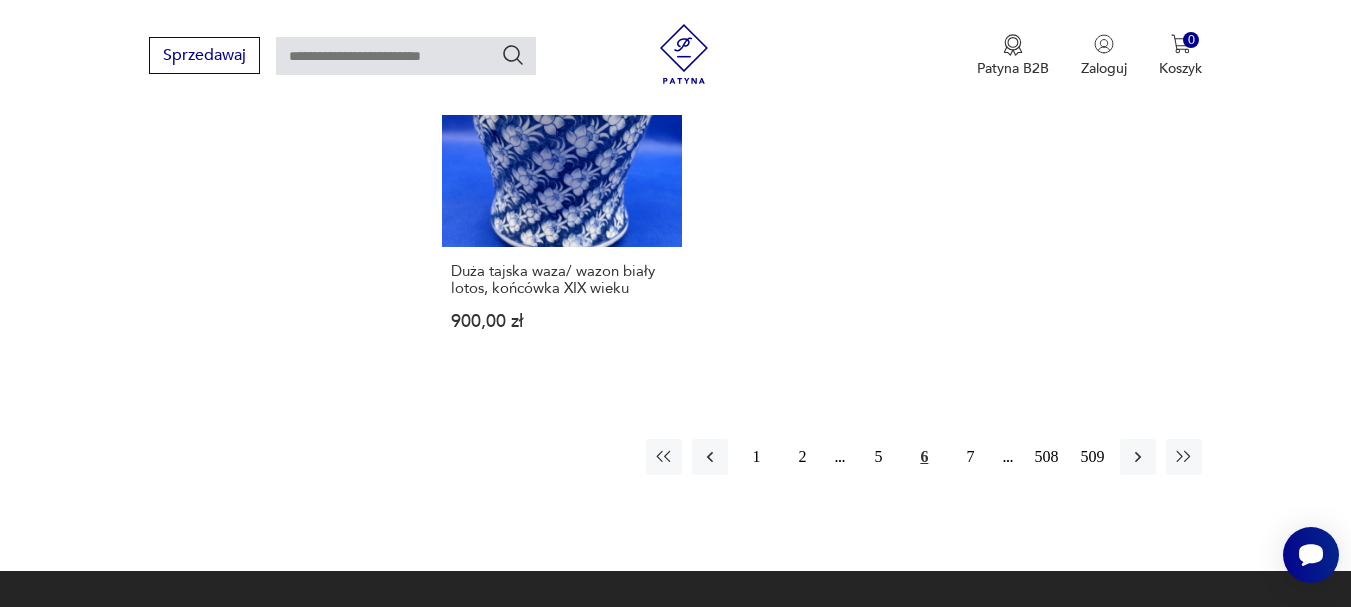 scroll, scrollTop: 2931, scrollLeft: 0, axis: vertical 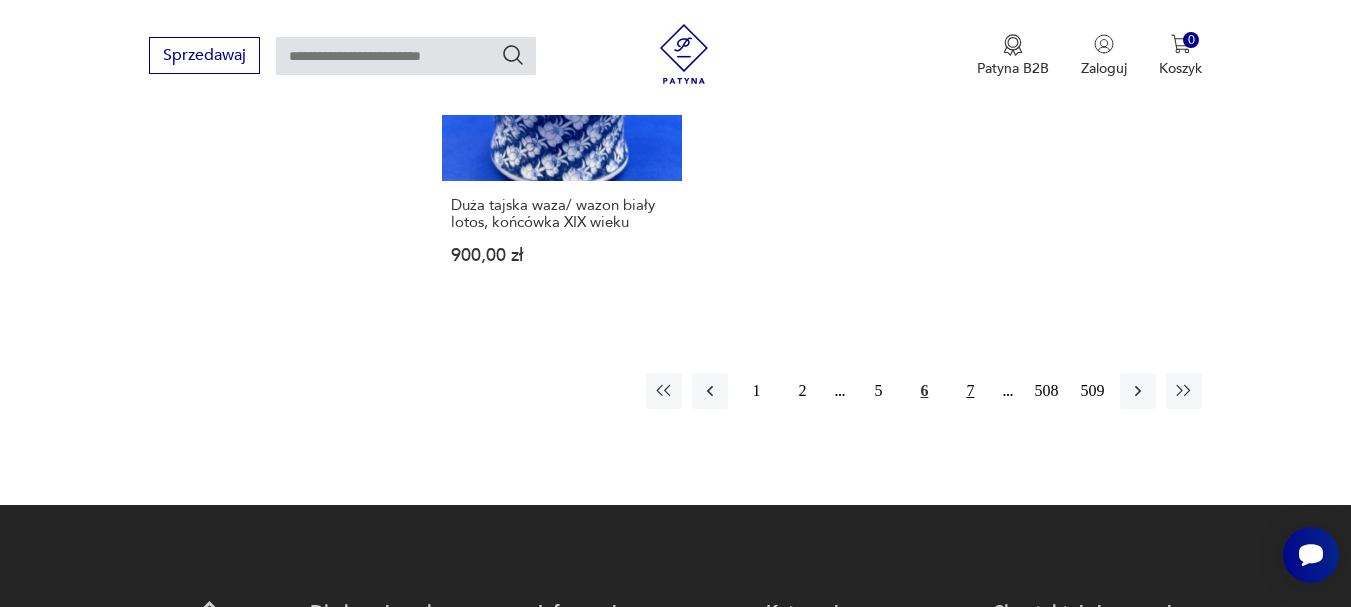 click on "7" at bounding box center [970, 391] 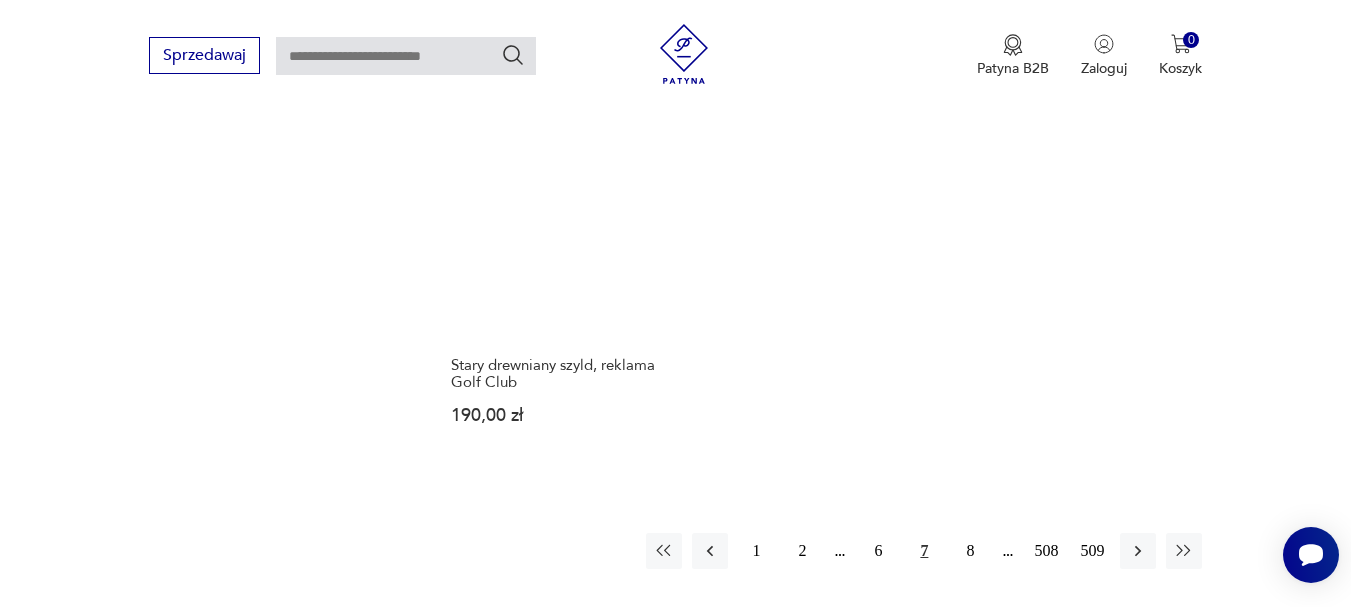 scroll, scrollTop: 2851, scrollLeft: 0, axis: vertical 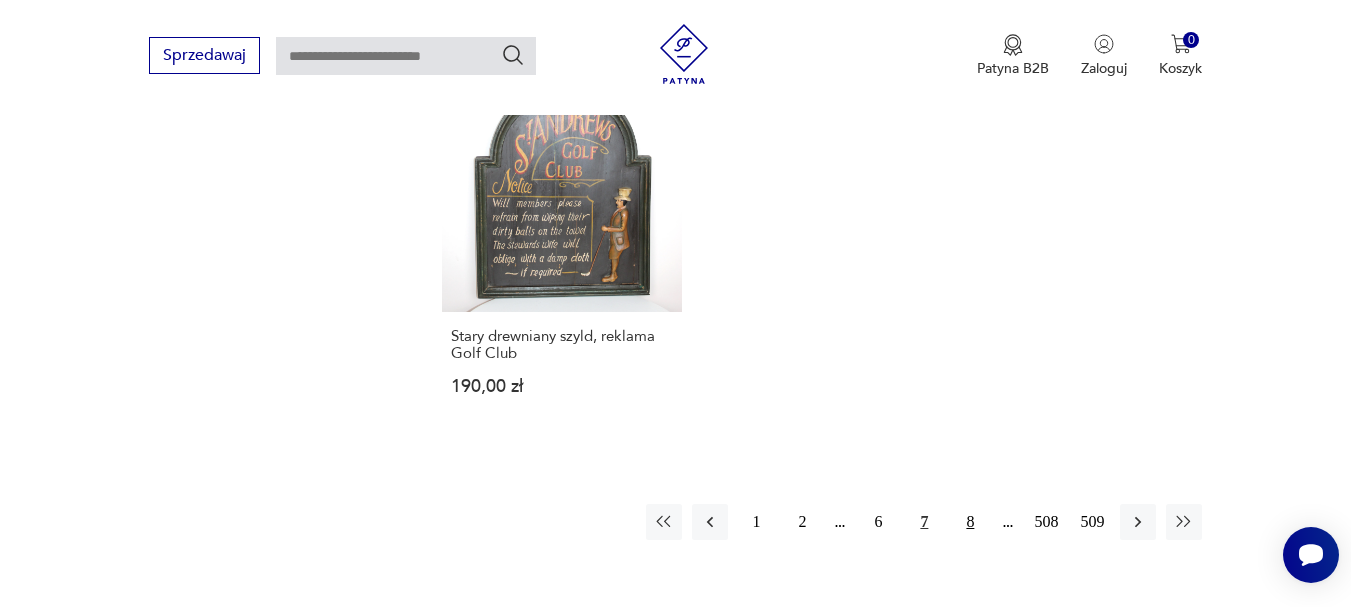 click on "8" at bounding box center [970, 522] 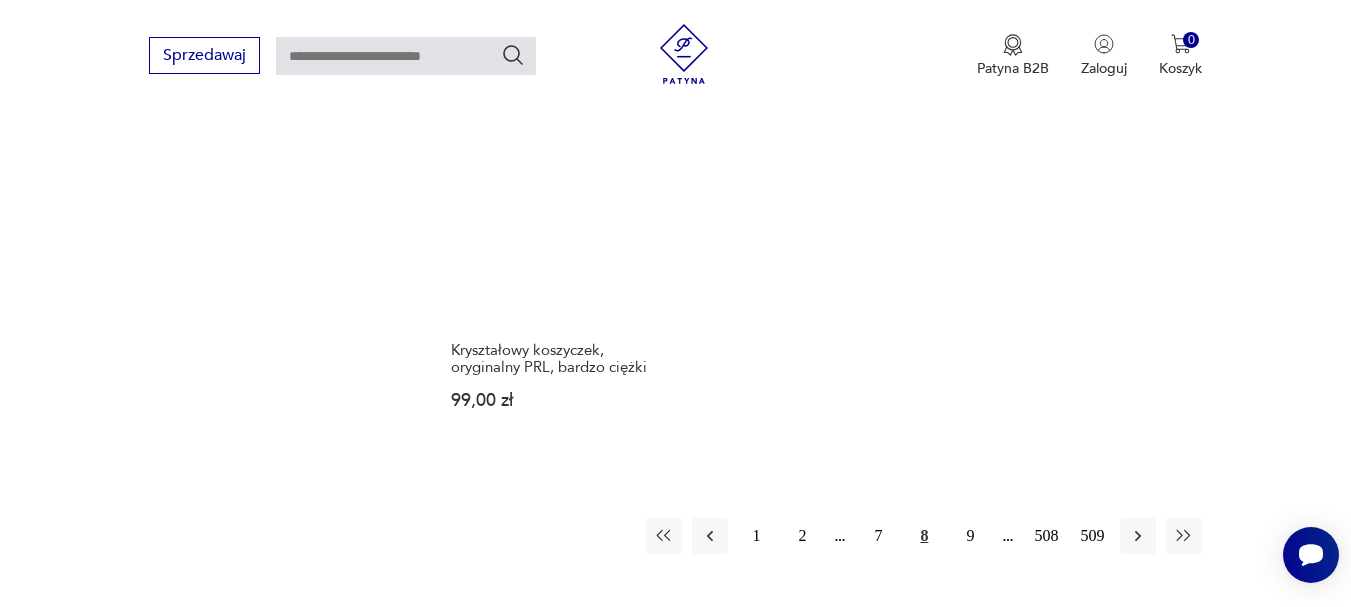 scroll, scrollTop: 2891, scrollLeft: 0, axis: vertical 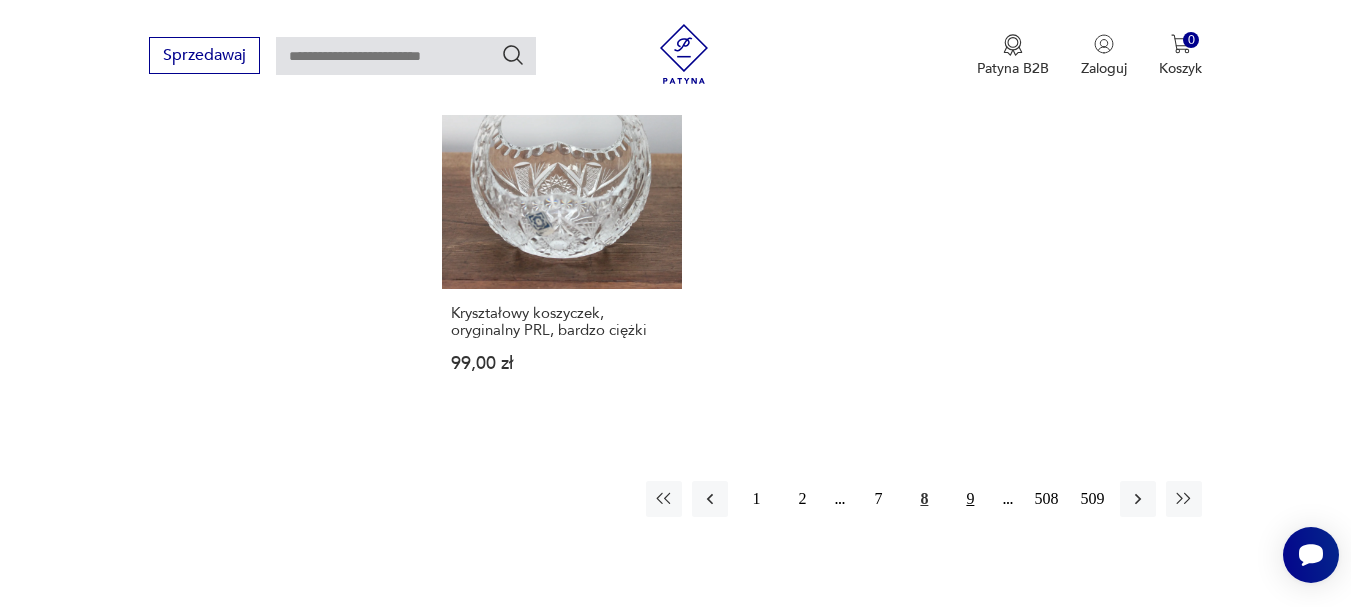 click on "9" at bounding box center (970, 499) 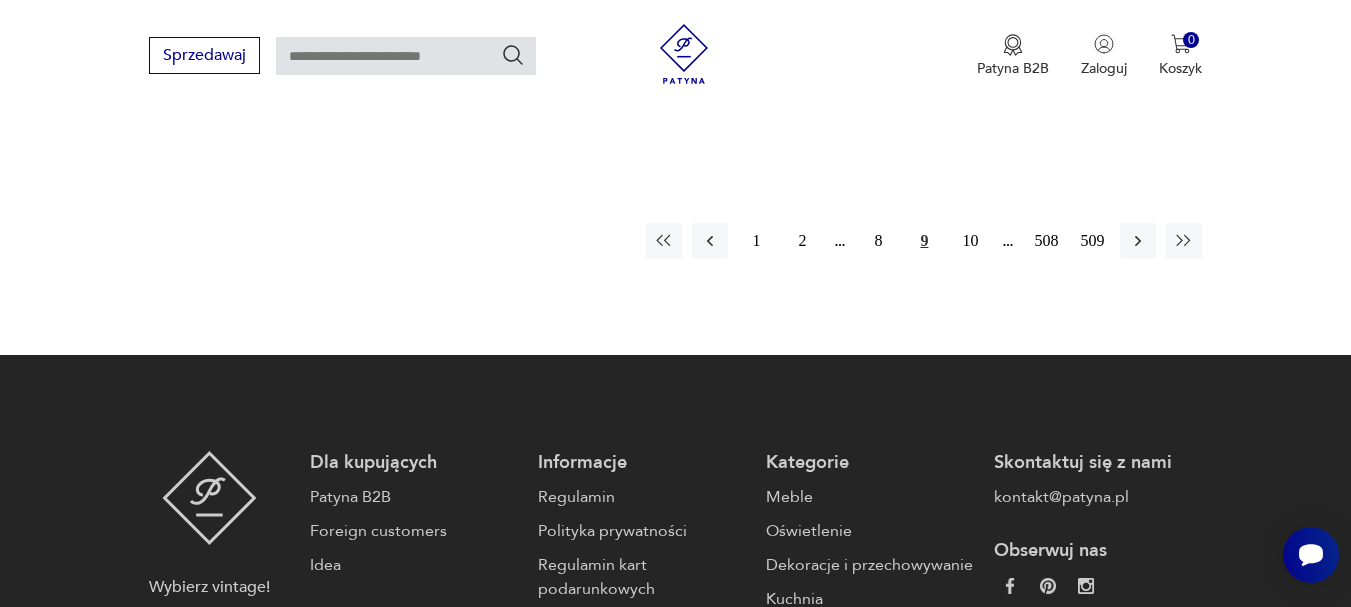 scroll, scrollTop: 3077, scrollLeft: 0, axis: vertical 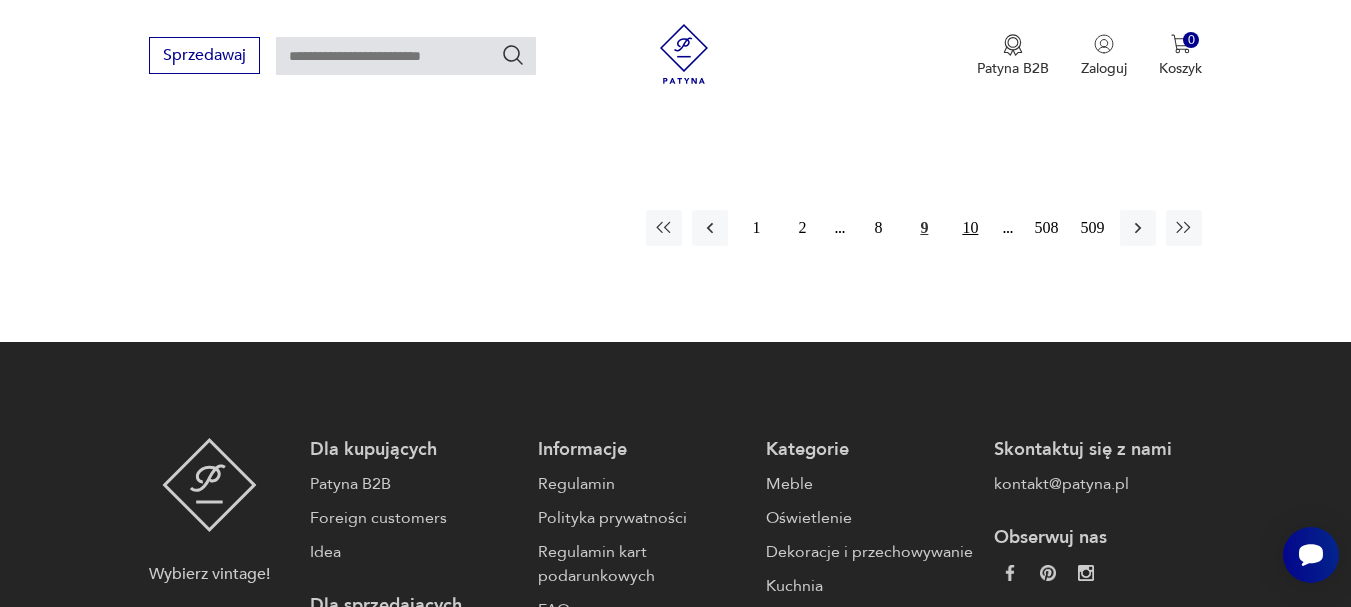 click on "10" at bounding box center [970, 228] 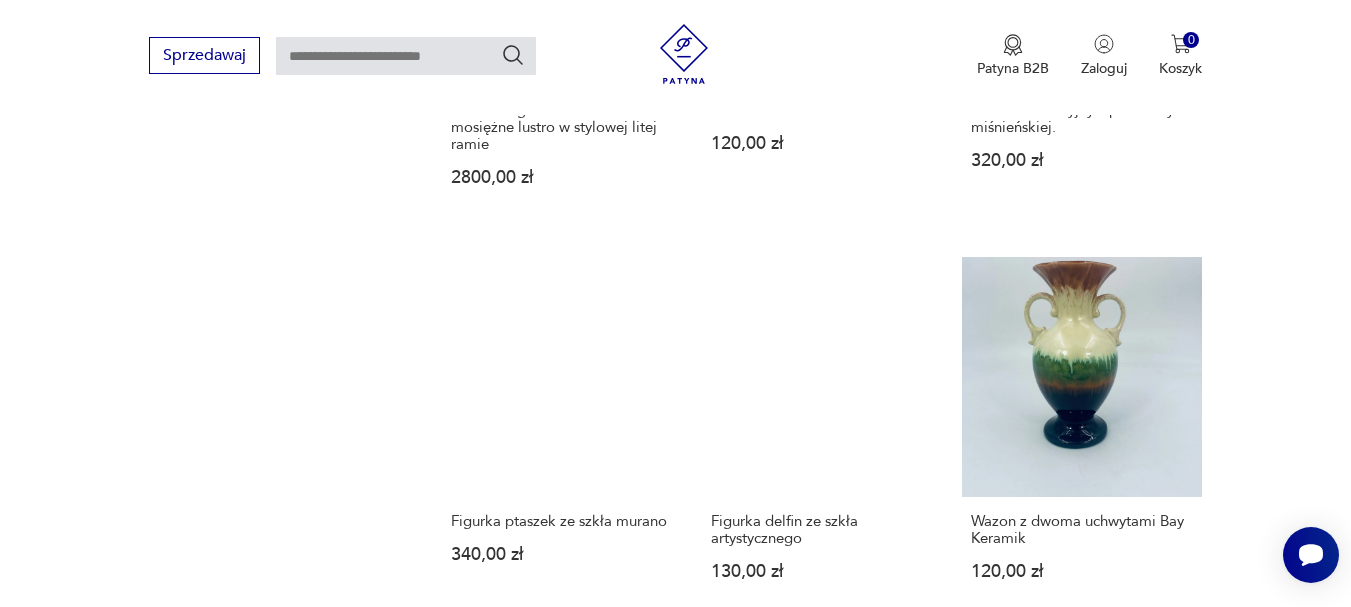scroll, scrollTop: 2438, scrollLeft: 0, axis: vertical 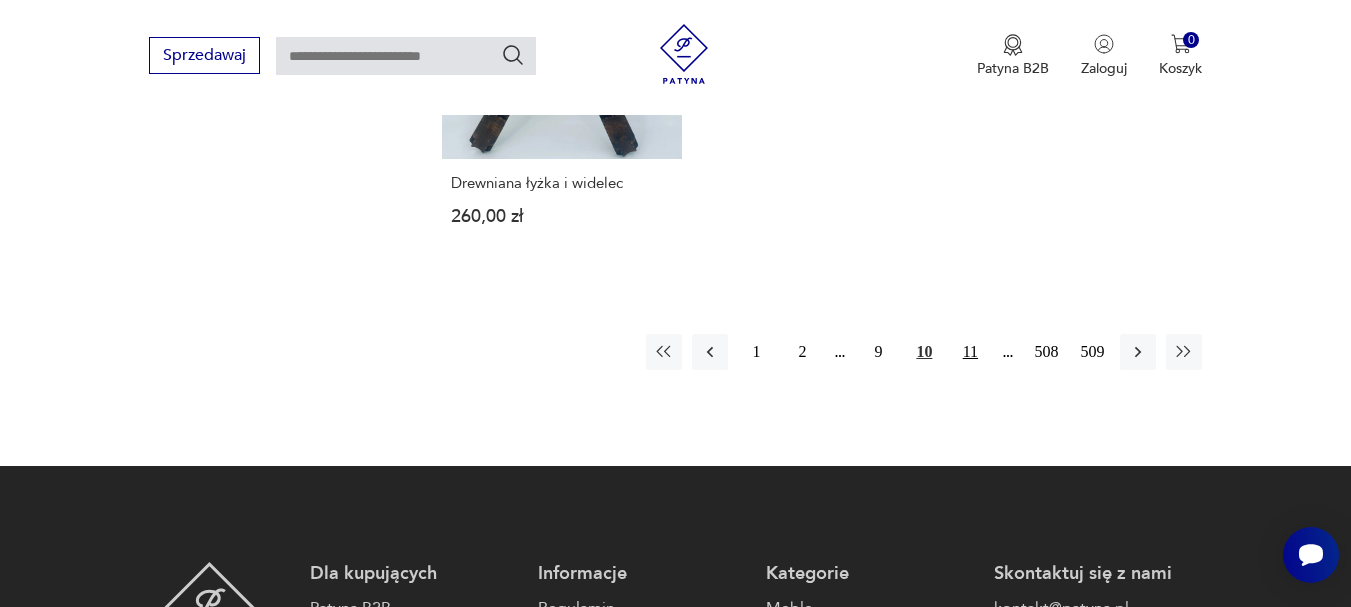 click on "11" at bounding box center (970, 352) 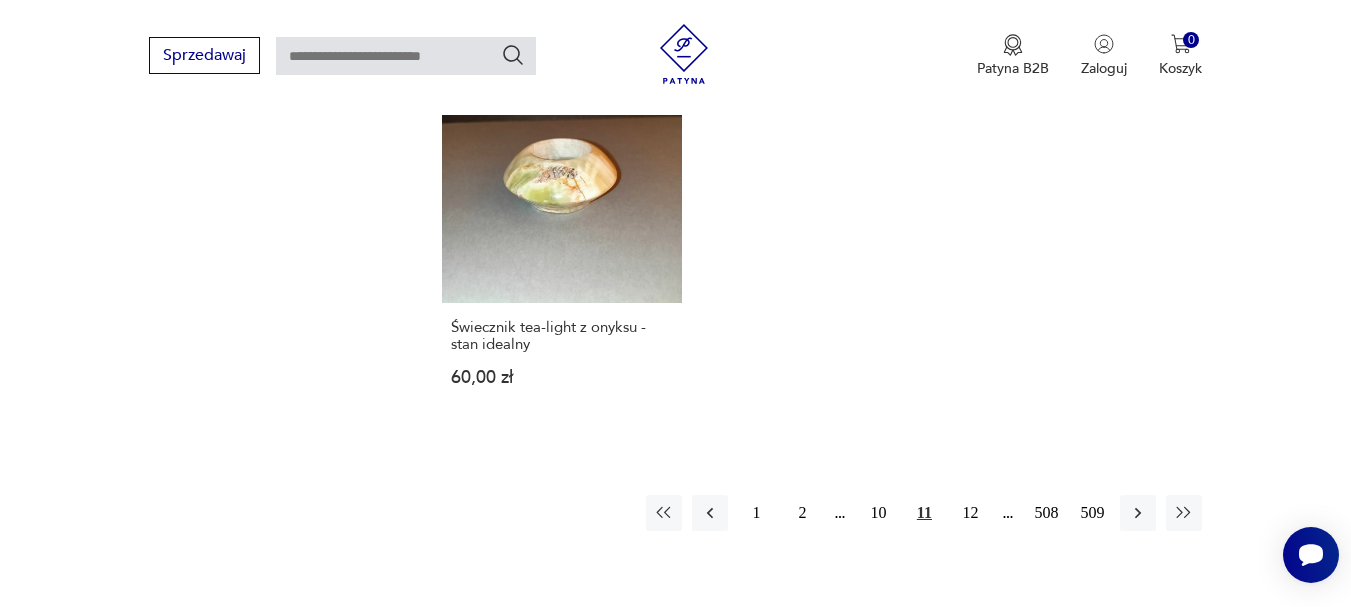 scroll, scrollTop: 3064, scrollLeft: 0, axis: vertical 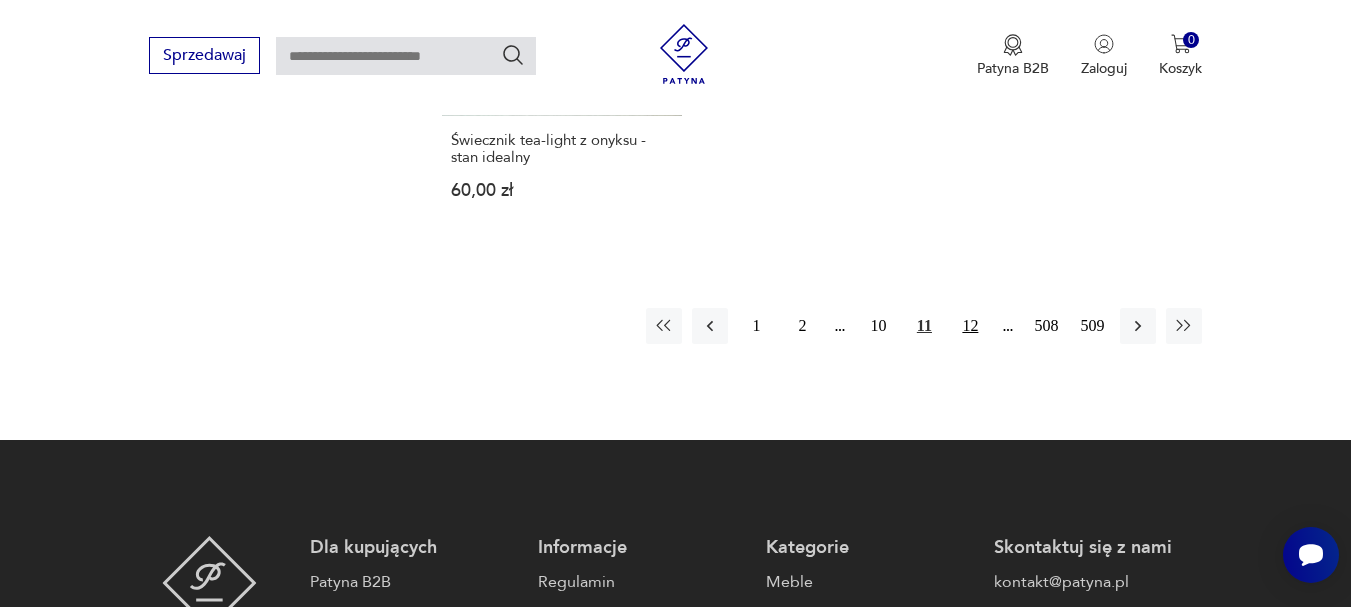 click on "12" at bounding box center [970, 326] 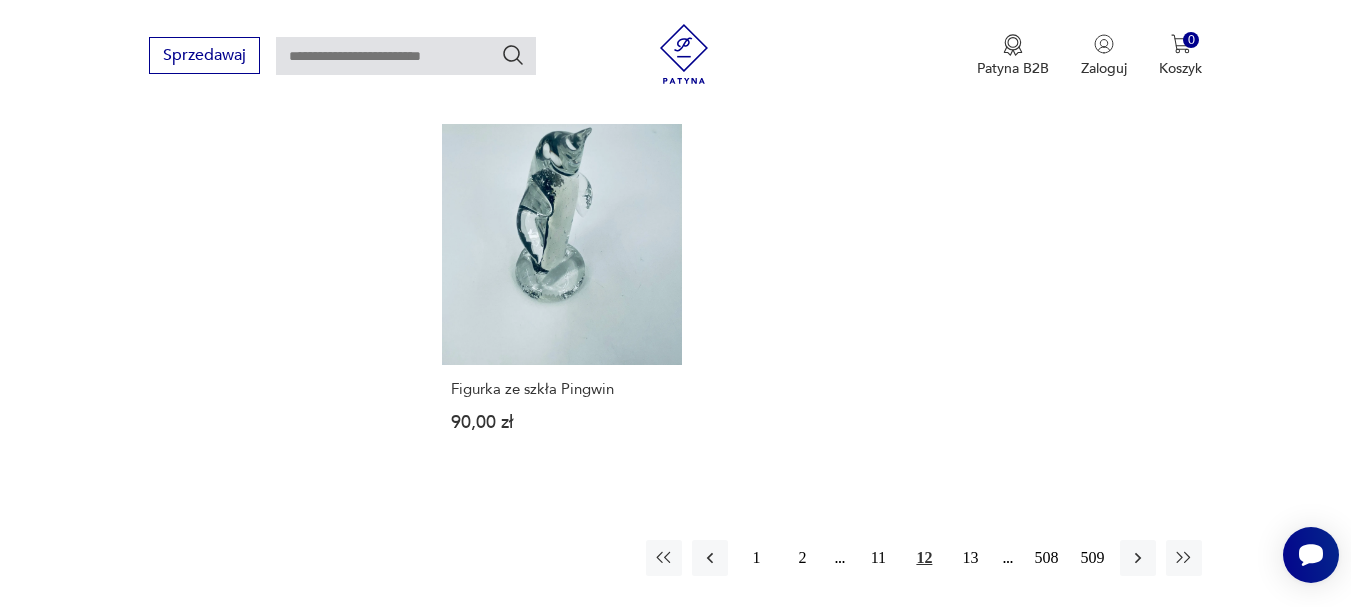 scroll, scrollTop: 2824, scrollLeft: 0, axis: vertical 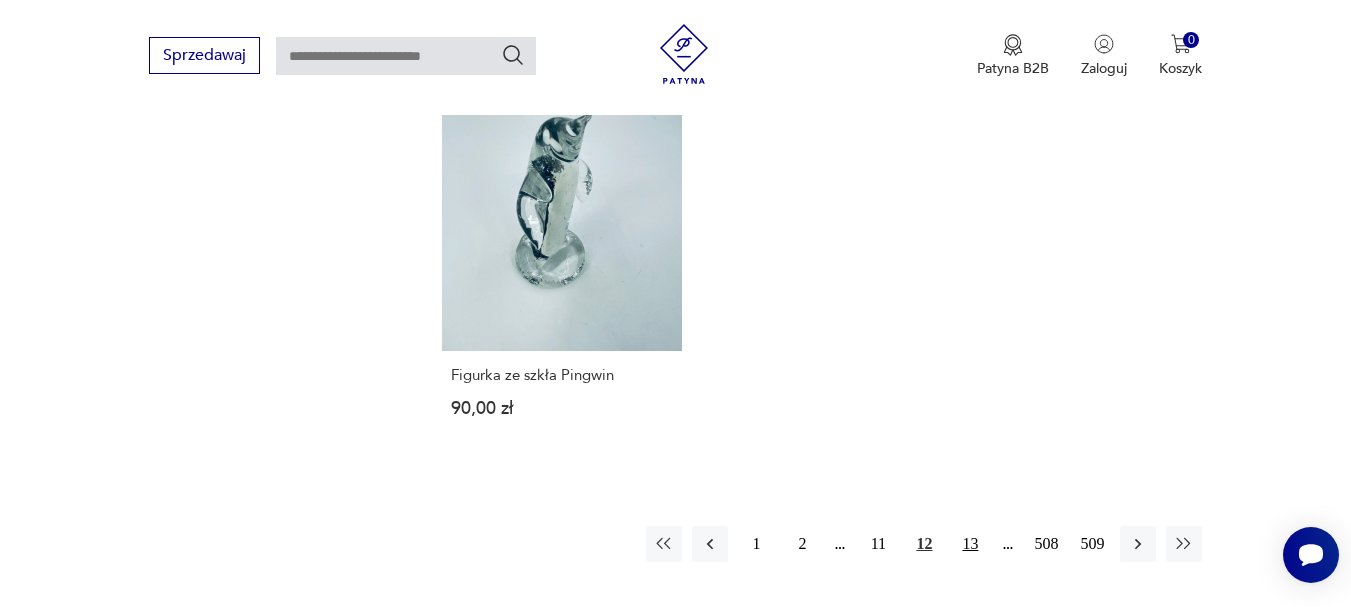 click on "13" at bounding box center (970, 544) 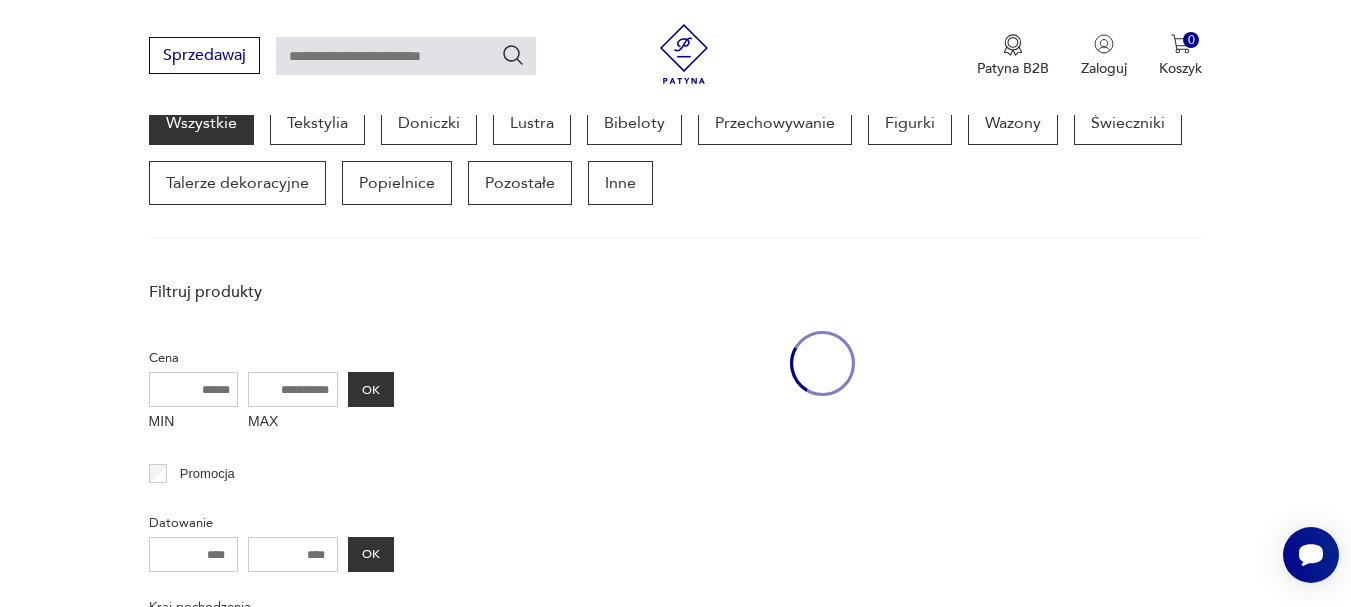 scroll, scrollTop: 531, scrollLeft: 0, axis: vertical 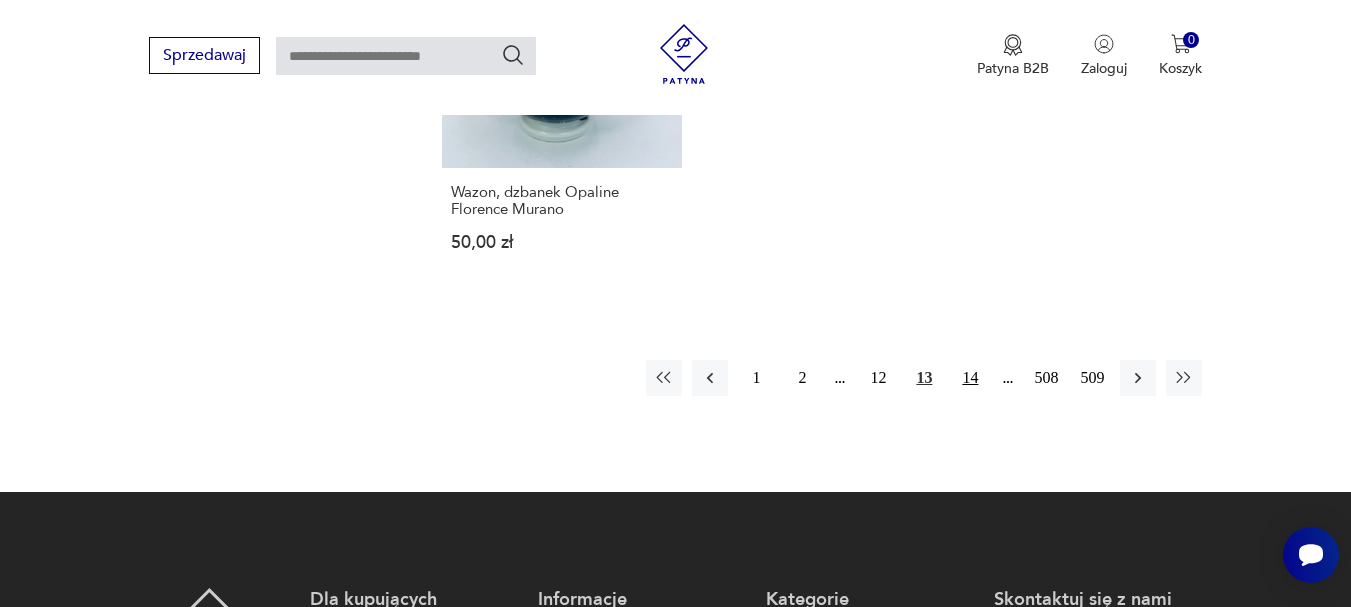 click on "14" at bounding box center (970, 378) 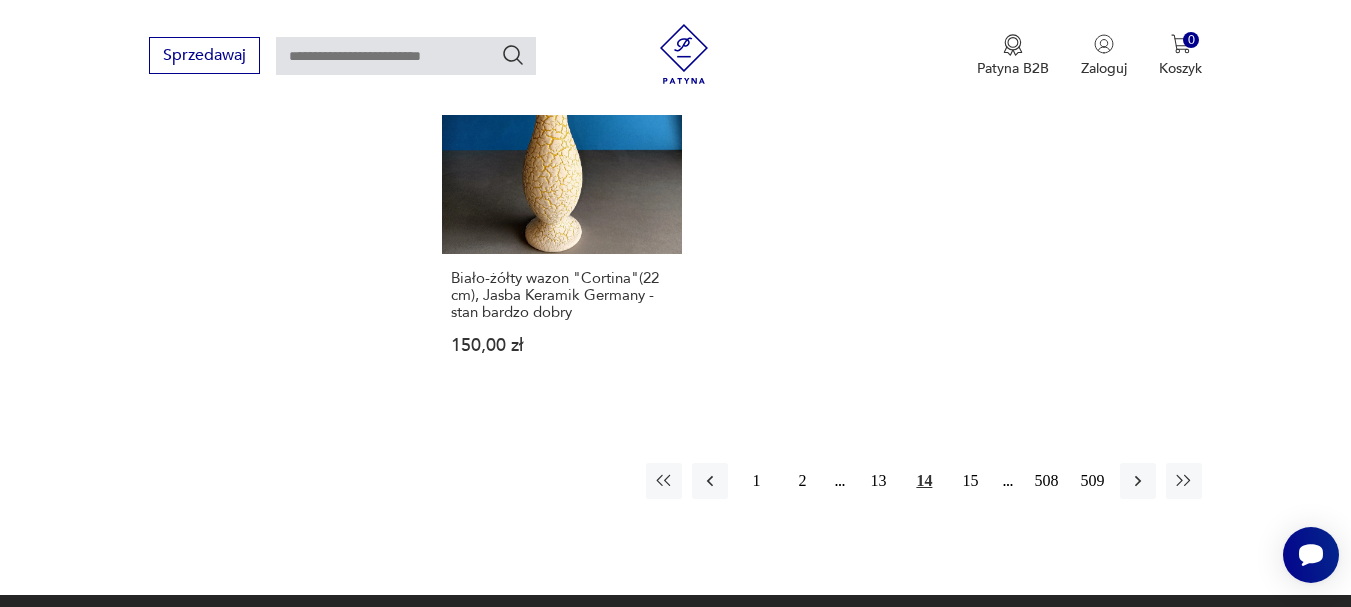 scroll, scrollTop: 2971, scrollLeft: 0, axis: vertical 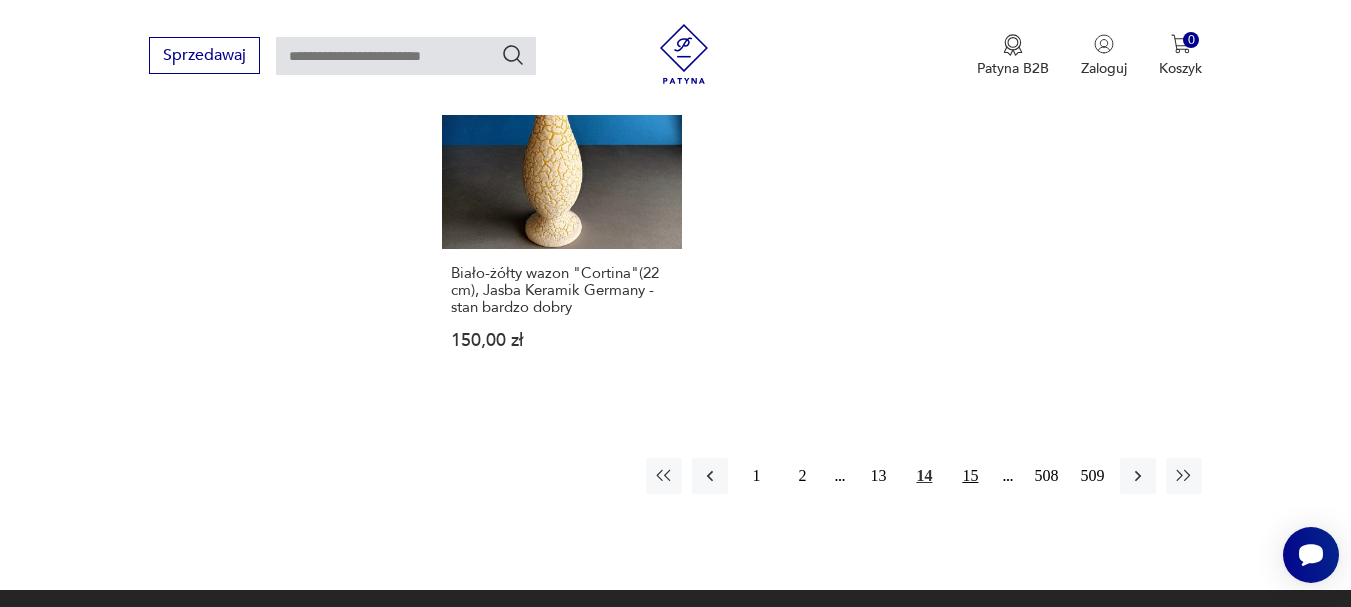 click on "15" at bounding box center (970, 476) 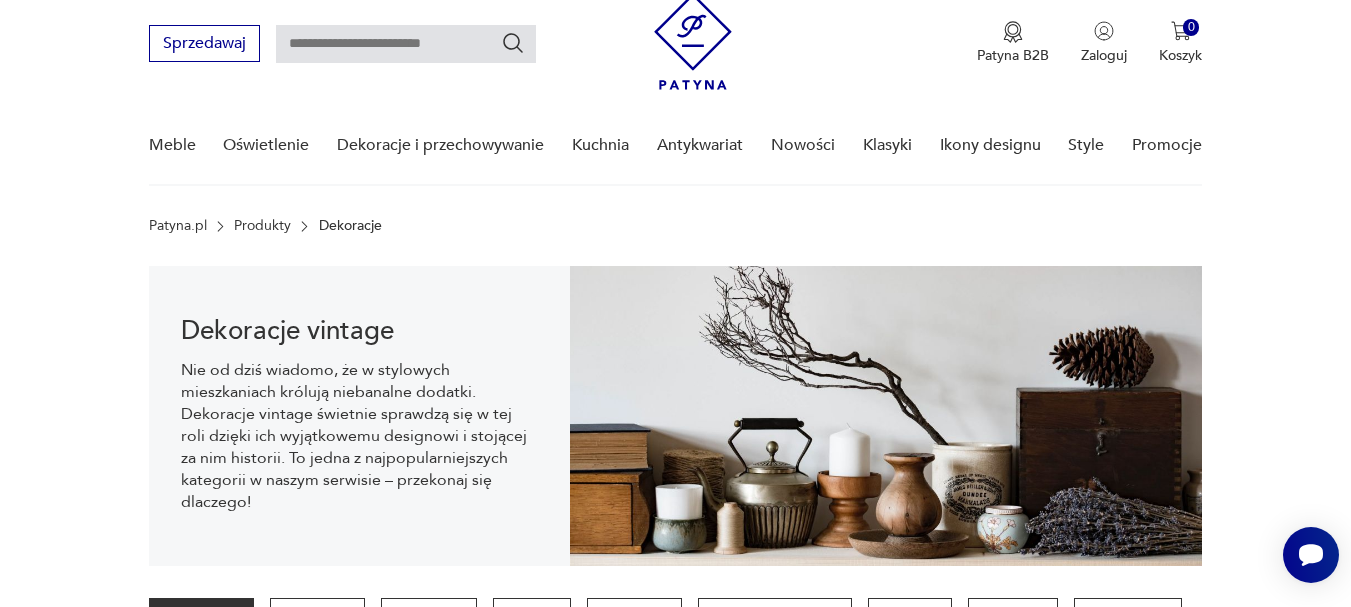 scroll, scrollTop: 0, scrollLeft: 0, axis: both 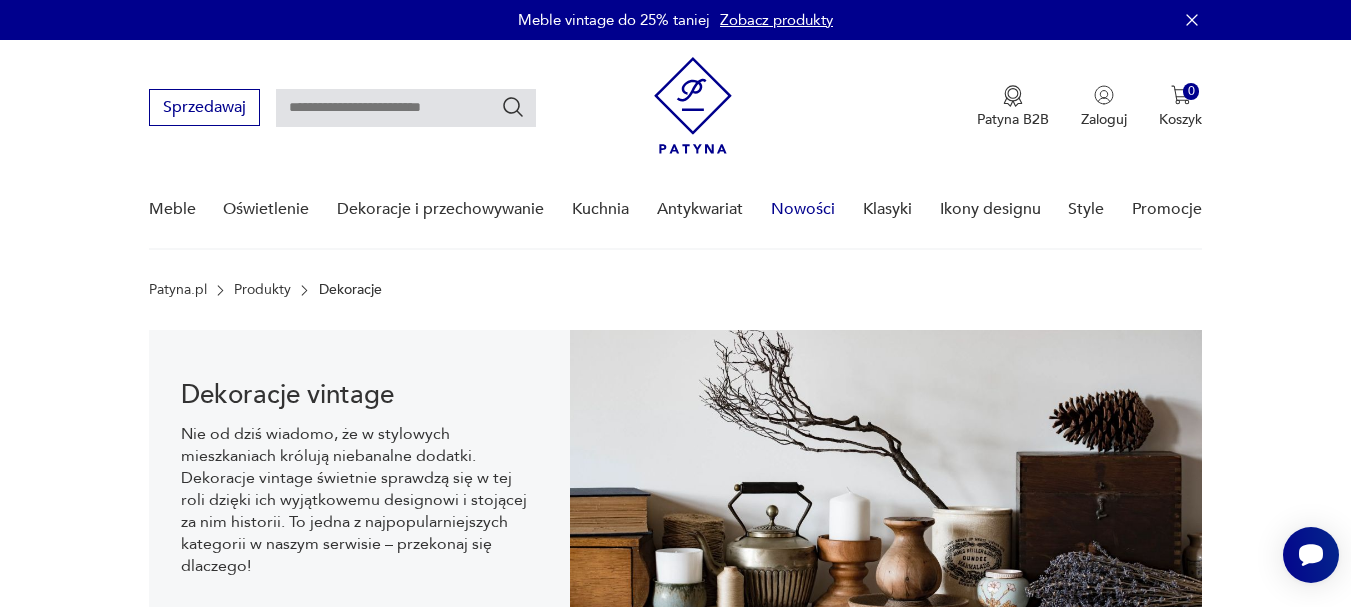 click on "Nowości" at bounding box center (803, 209) 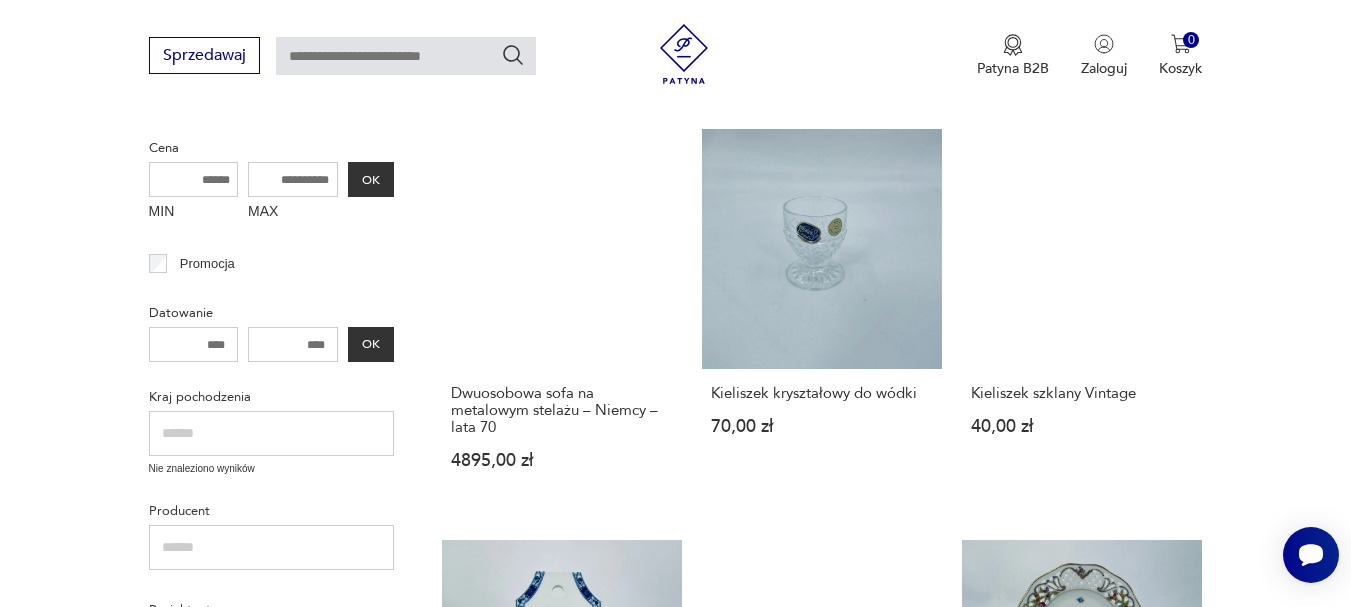 scroll, scrollTop: 512, scrollLeft: 0, axis: vertical 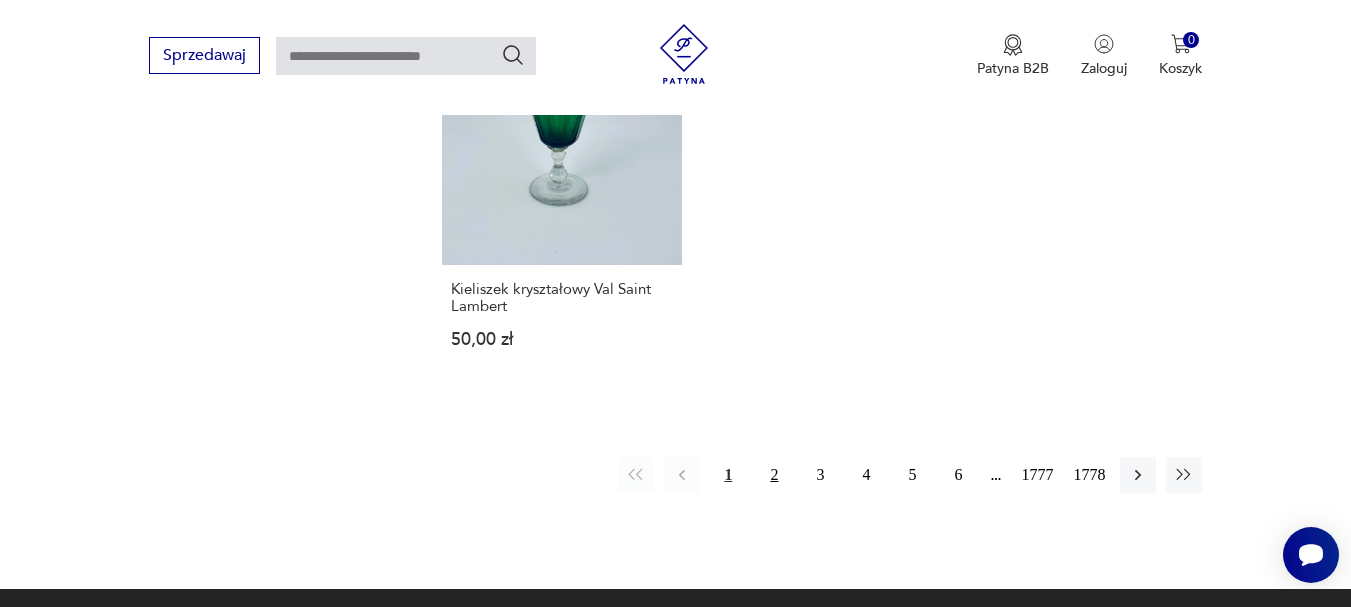 click on "2" at bounding box center [774, 475] 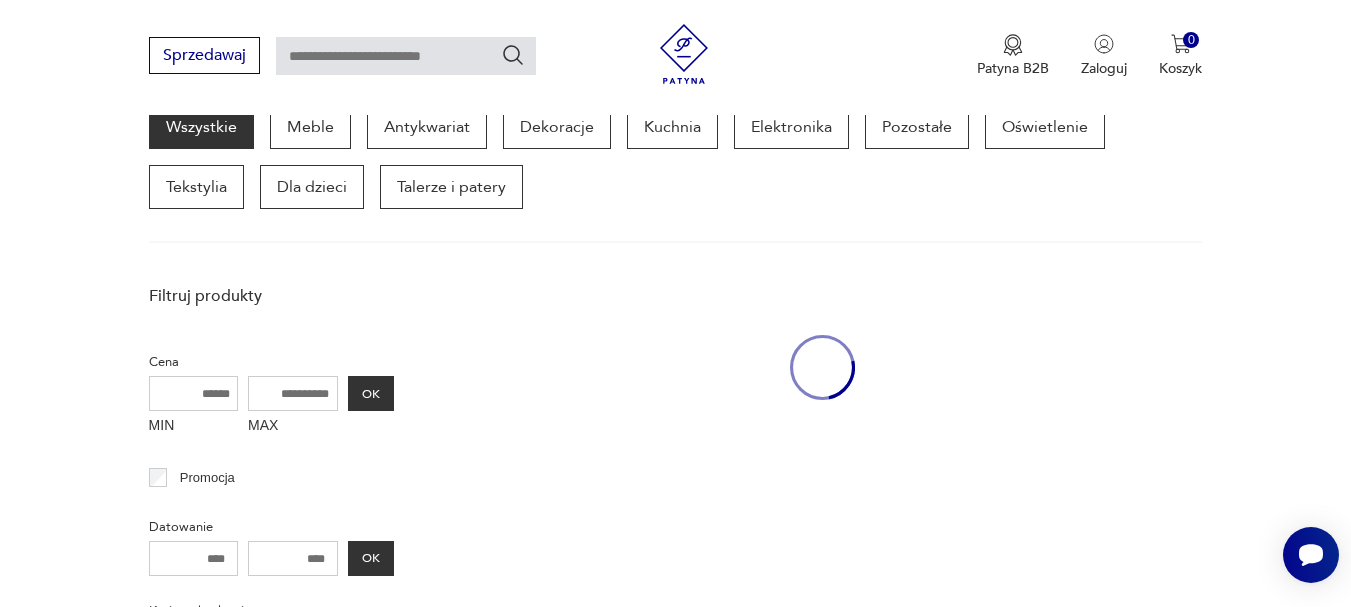 scroll, scrollTop: 259, scrollLeft: 0, axis: vertical 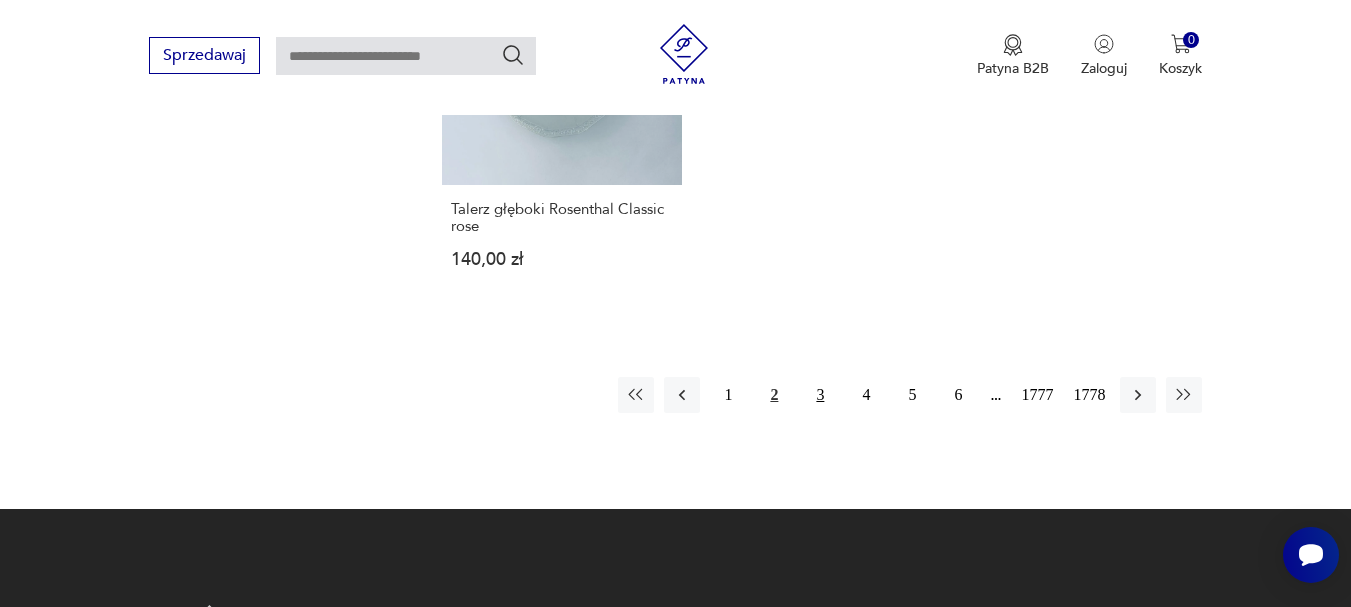 click on "3" at bounding box center [820, 395] 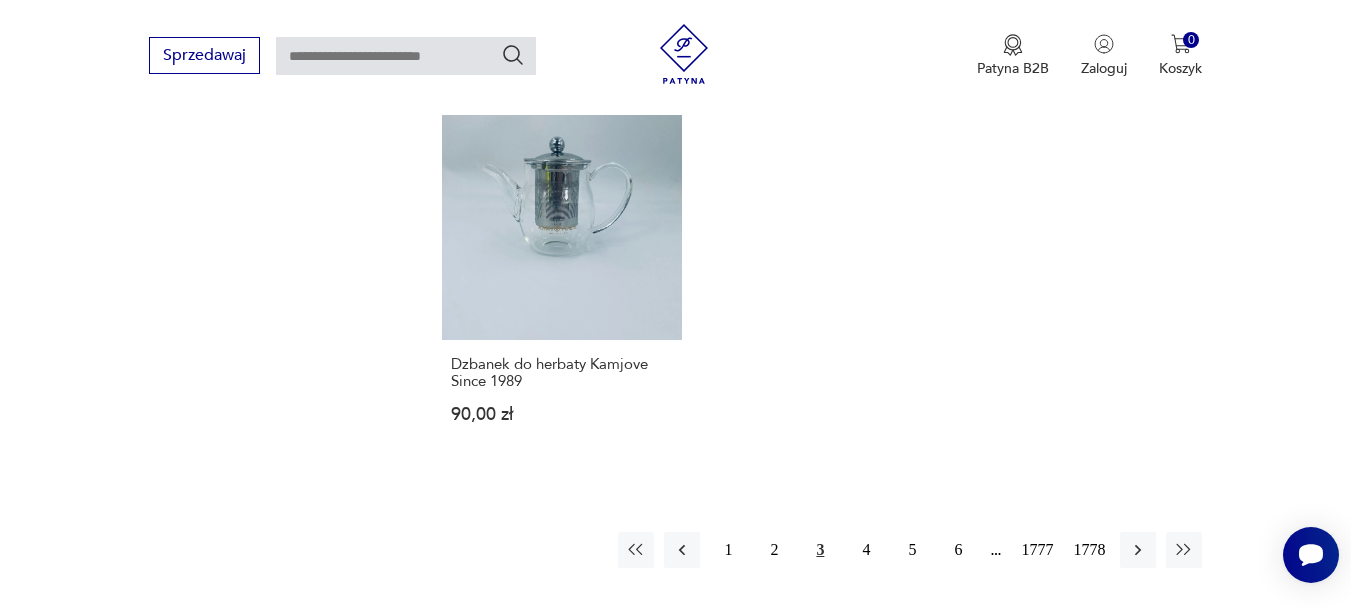 scroll, scrollTop: 2525, scrollLeft: 0, axis: vertical 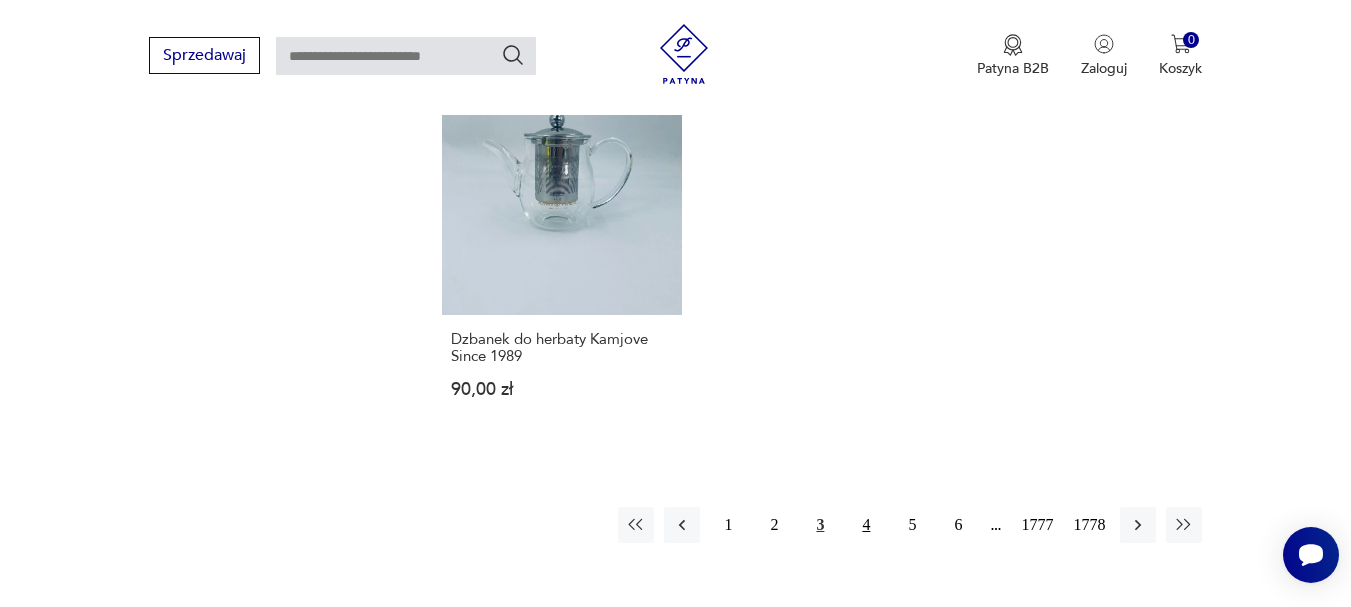 click on "4" at bounding box center (866, 525) 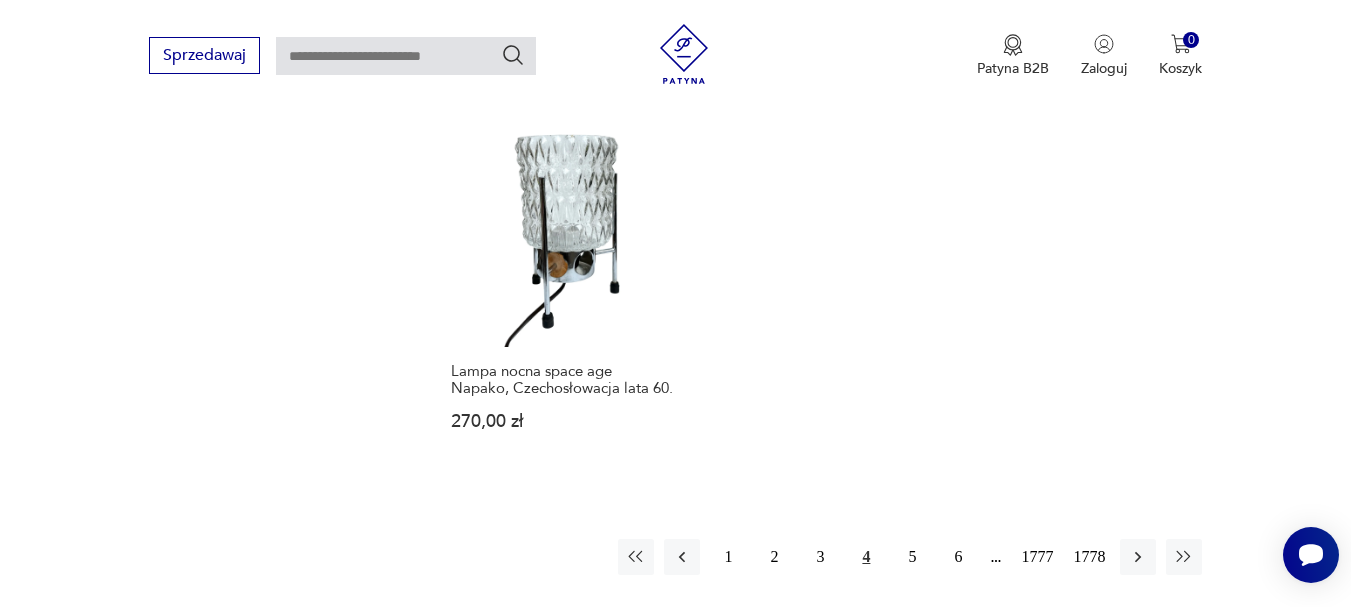 scroll, scrollTop: 2552, scrollLeft: 0, axis: vertical 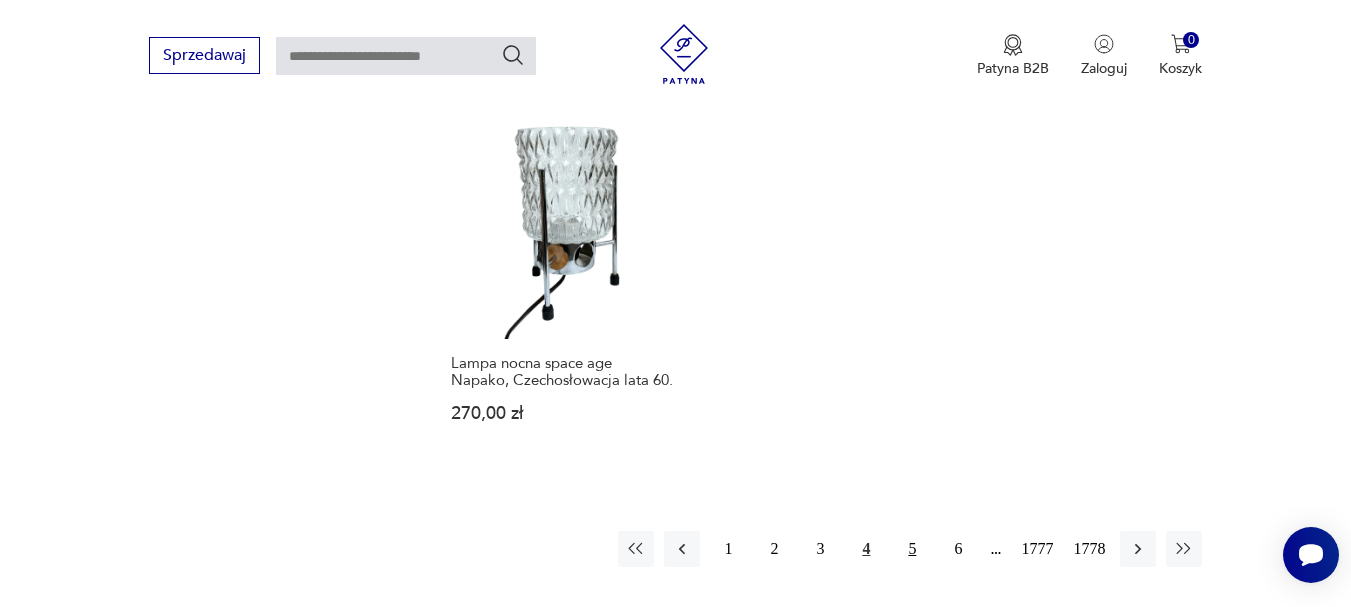 click on "5" at bounding box center (912, 549) 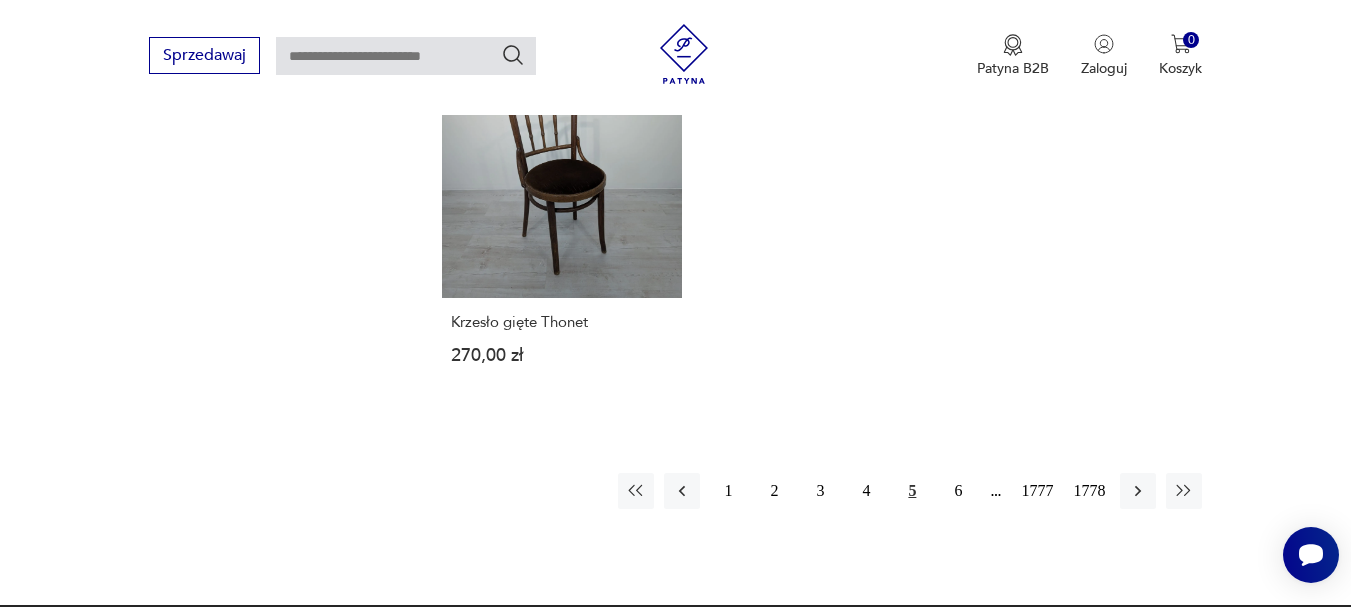 scroll, scrollTop: 2632, scrollLeft: 0, axis: vertical 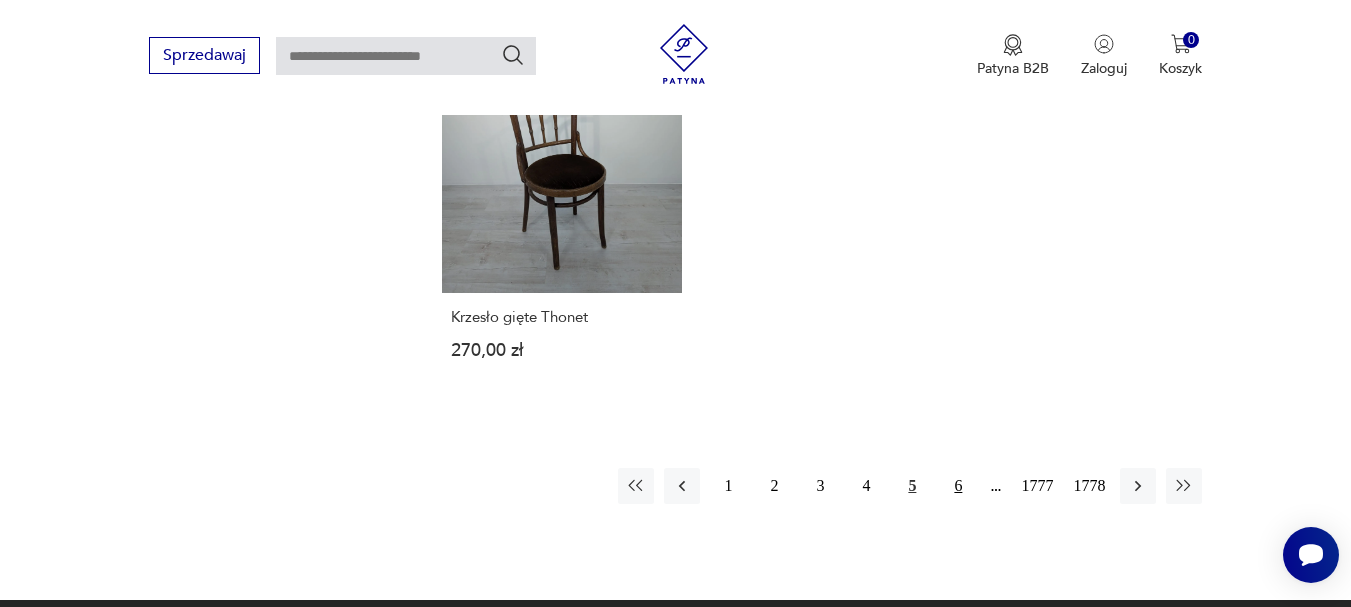 click on "6" at bounding box center [958, 486] 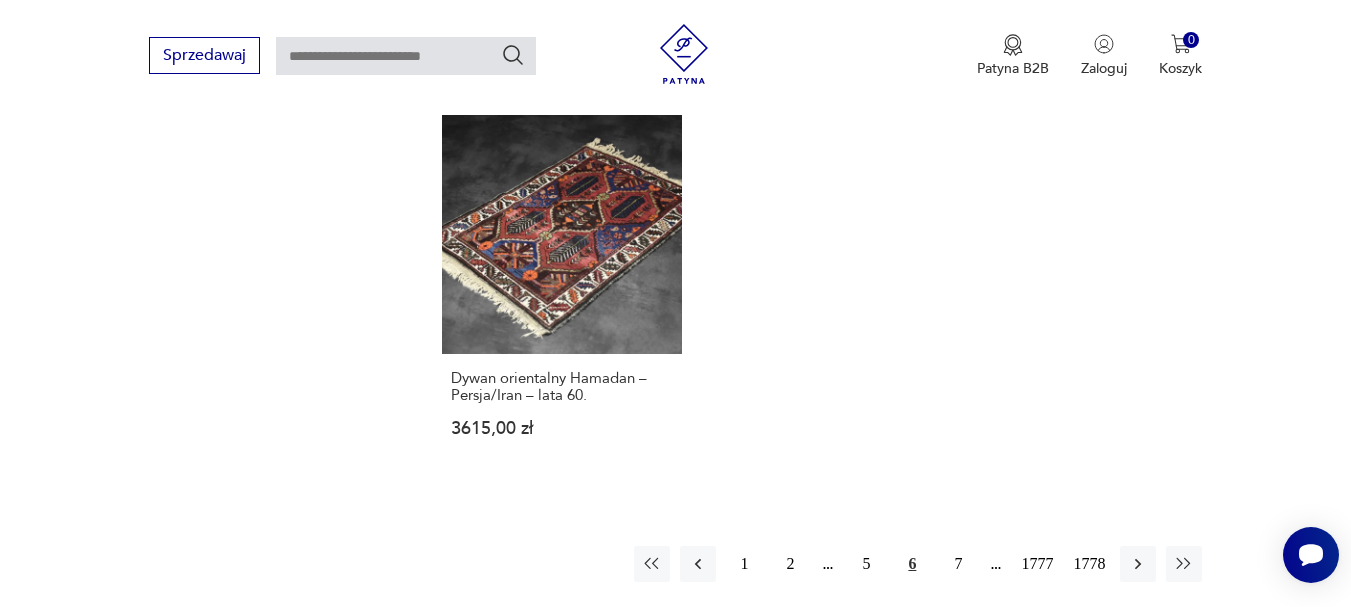 scroll, scrollTop: 2538, scrollLeft: 0, axis: vertical 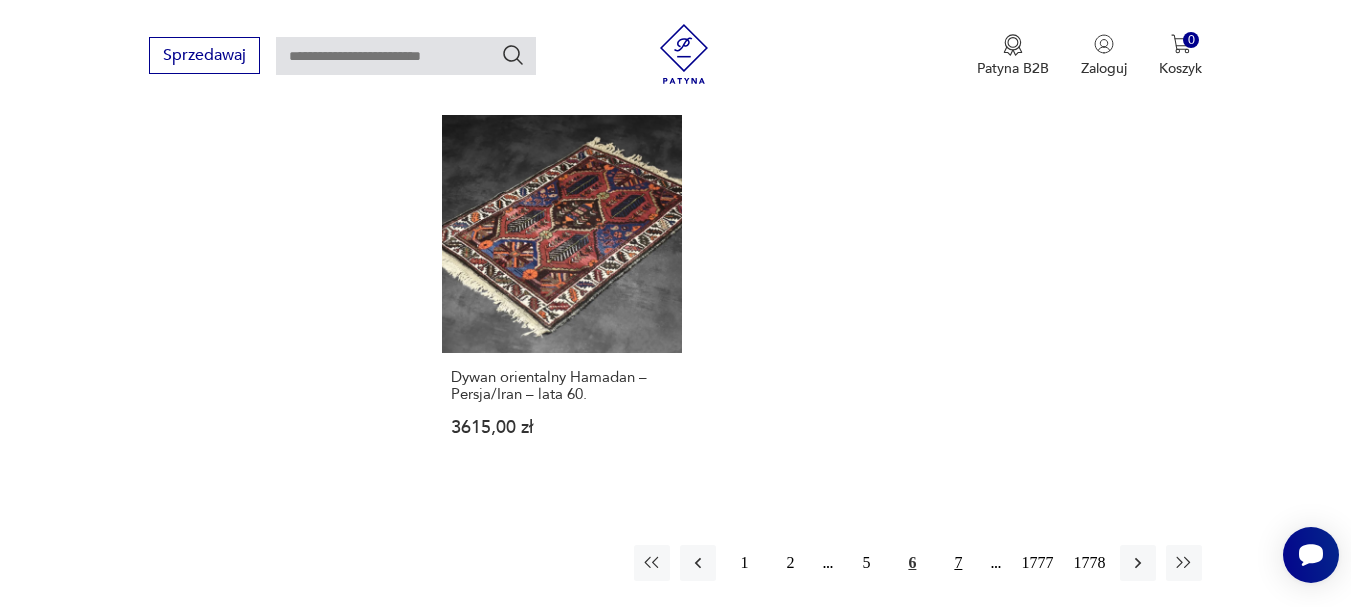 click on "7" at bounding box center (958, 563) 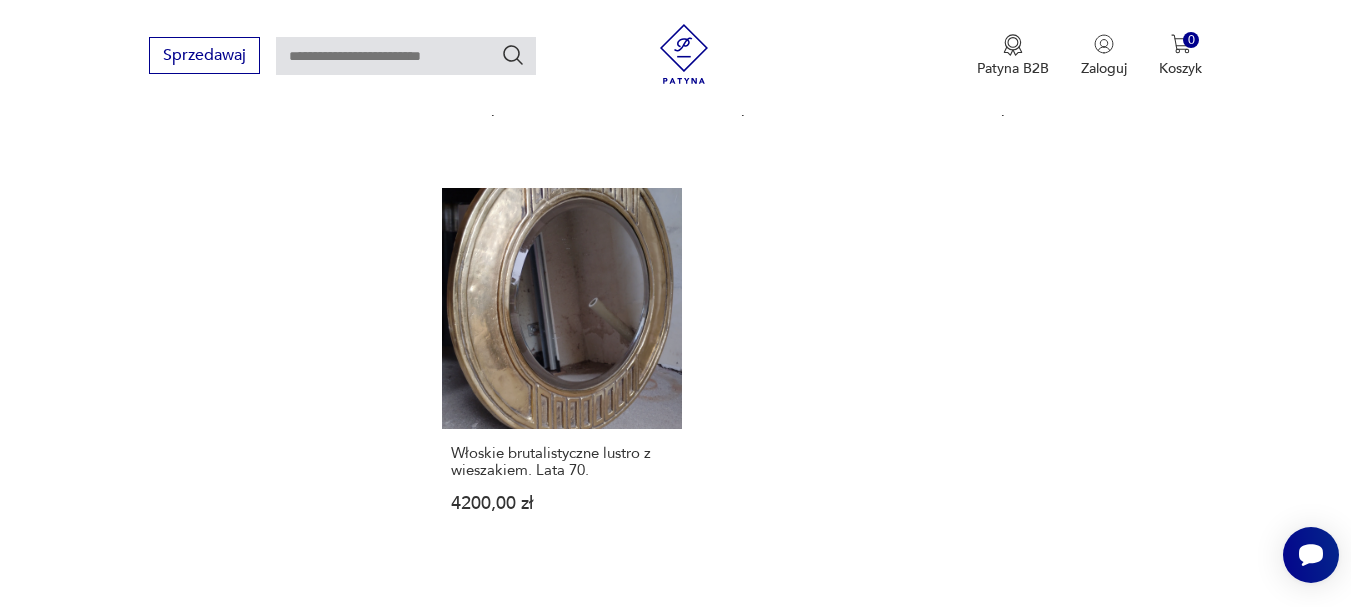 scroll, scrollTop: 2485, scrollLeft: 0, axis: vertical 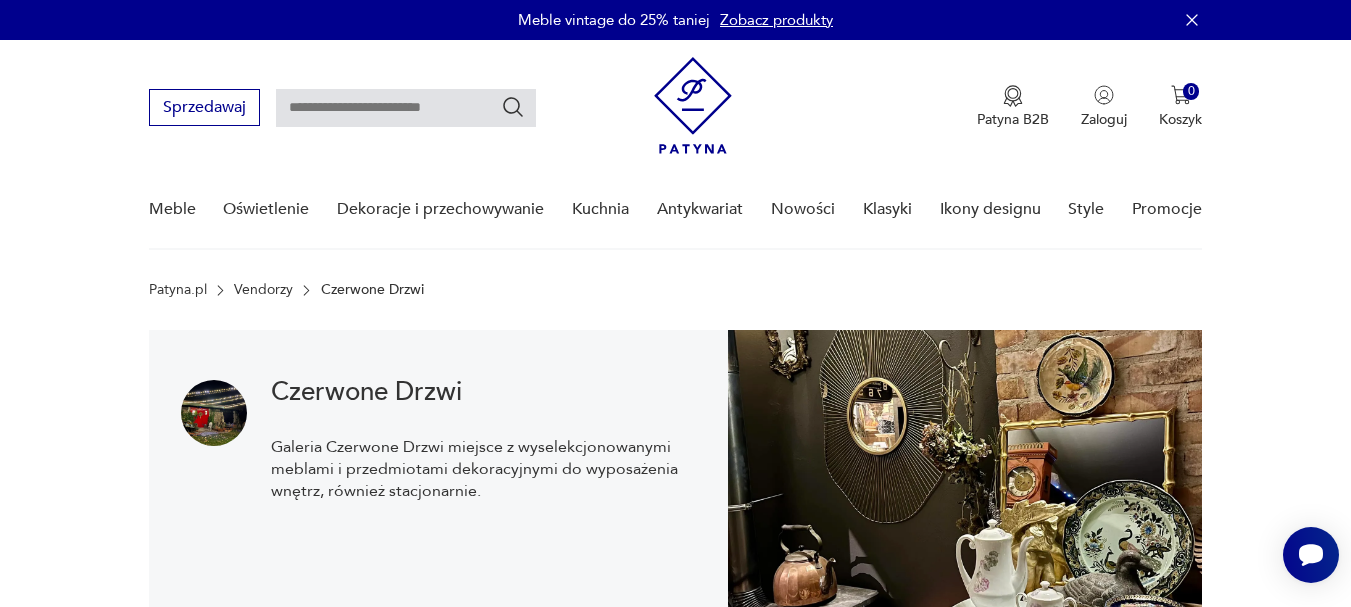 click at bounding box center (214, 413) 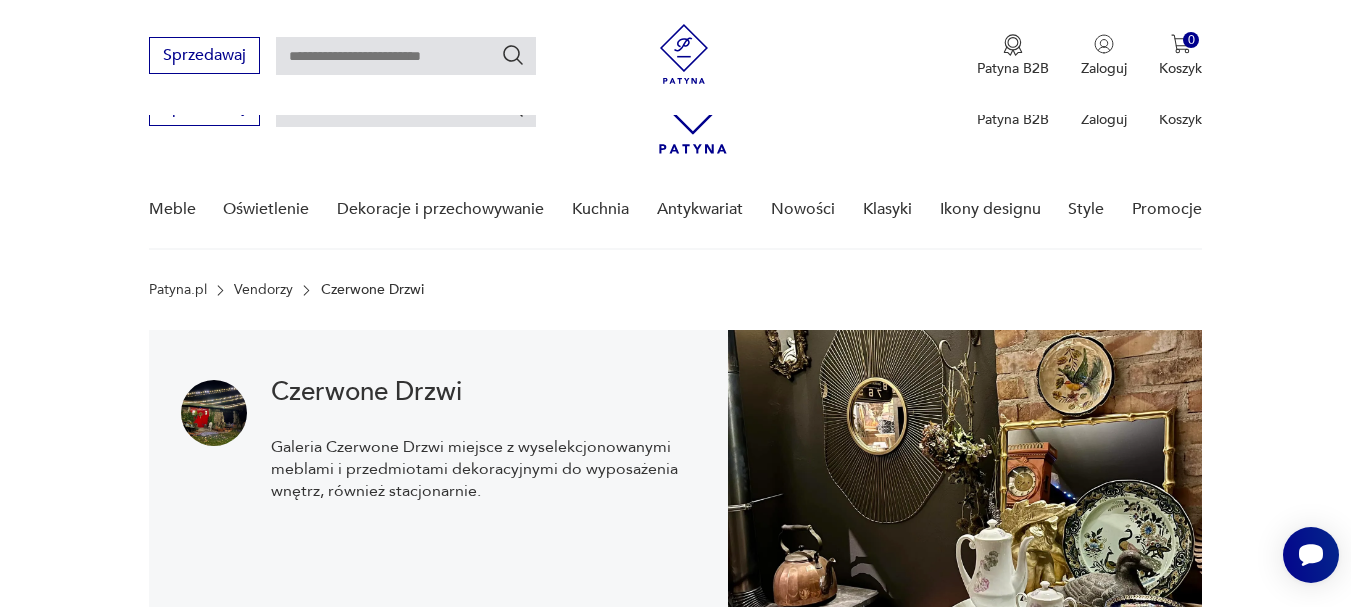 scroll, scrollTop: 411, scrollLeft: 0, axis: vertical 